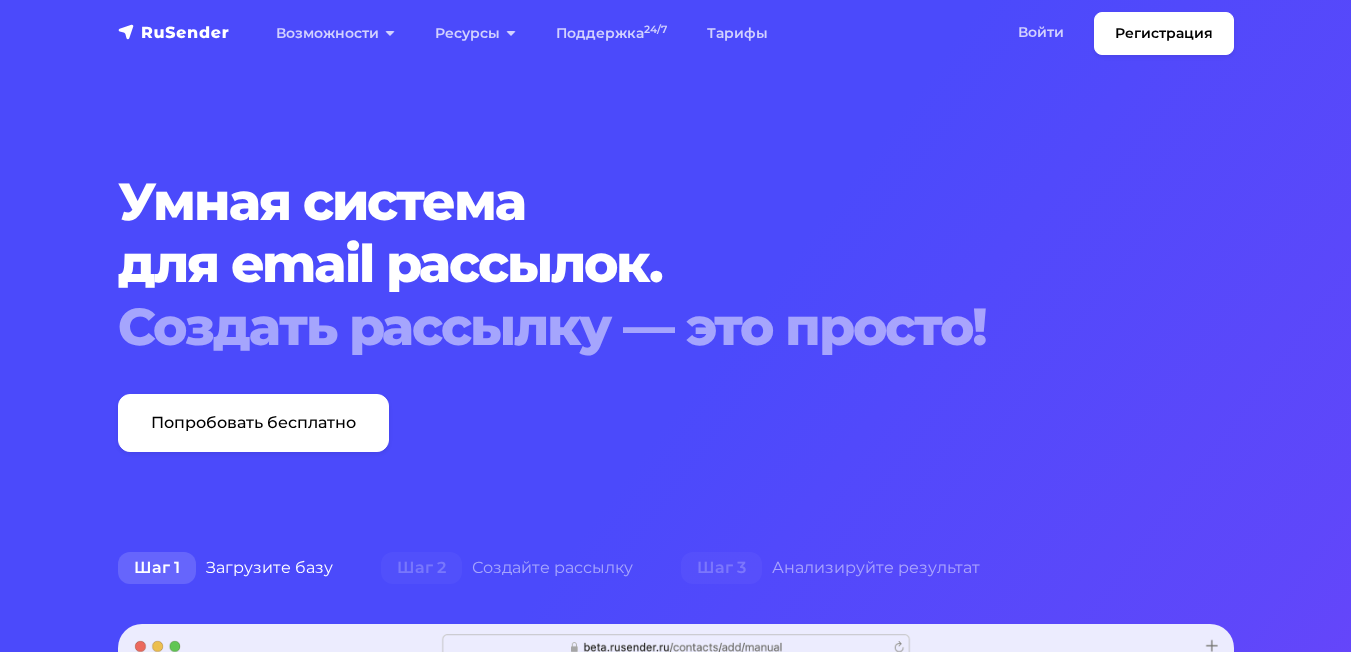 scroll, scrollTop: 0, scrollLeft: 0, axis: both 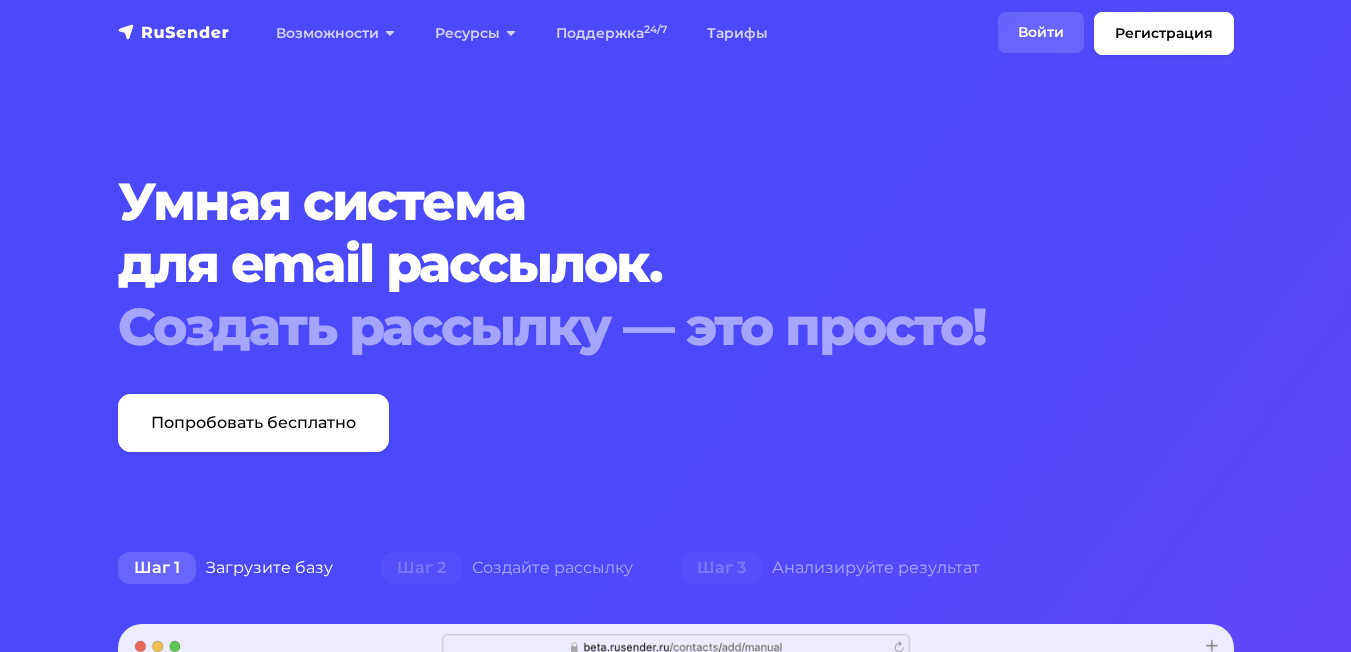 click on "Войти" at bounding box center [1041, 32] 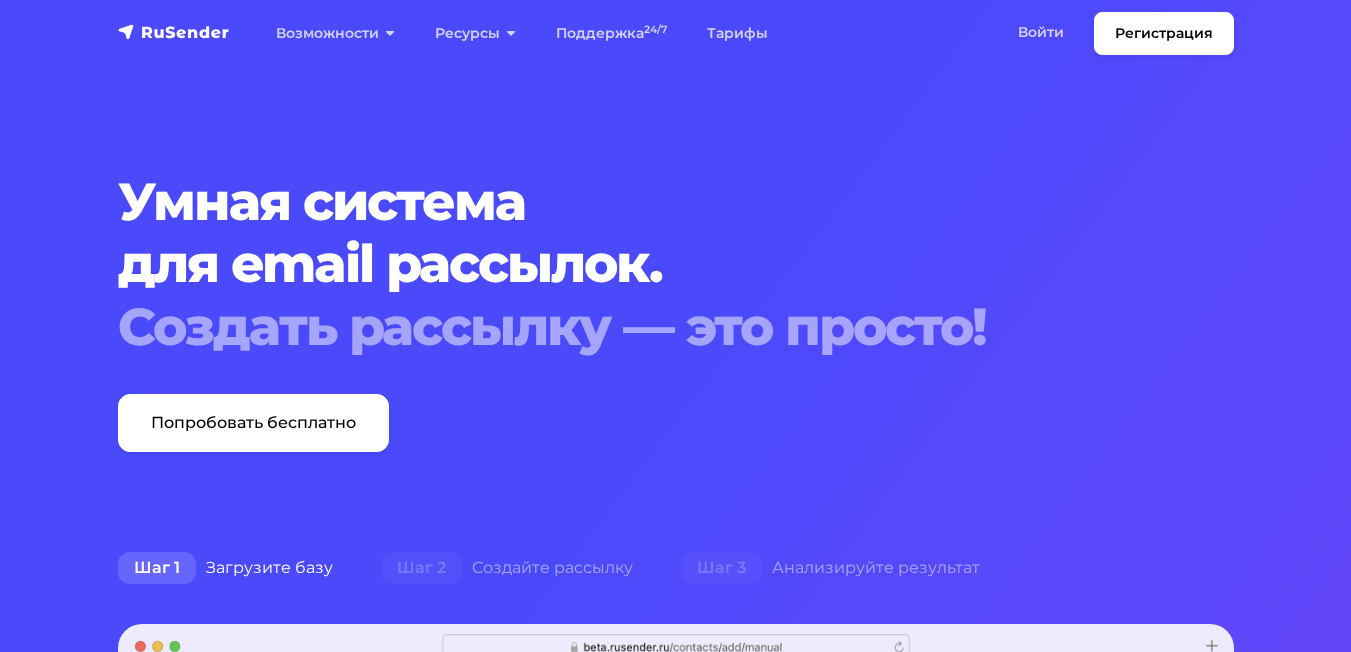 drag, startPoint x: 781, startPoint y: 201, endPoint x: 798, endPoint y: 180, distance: 27.018513 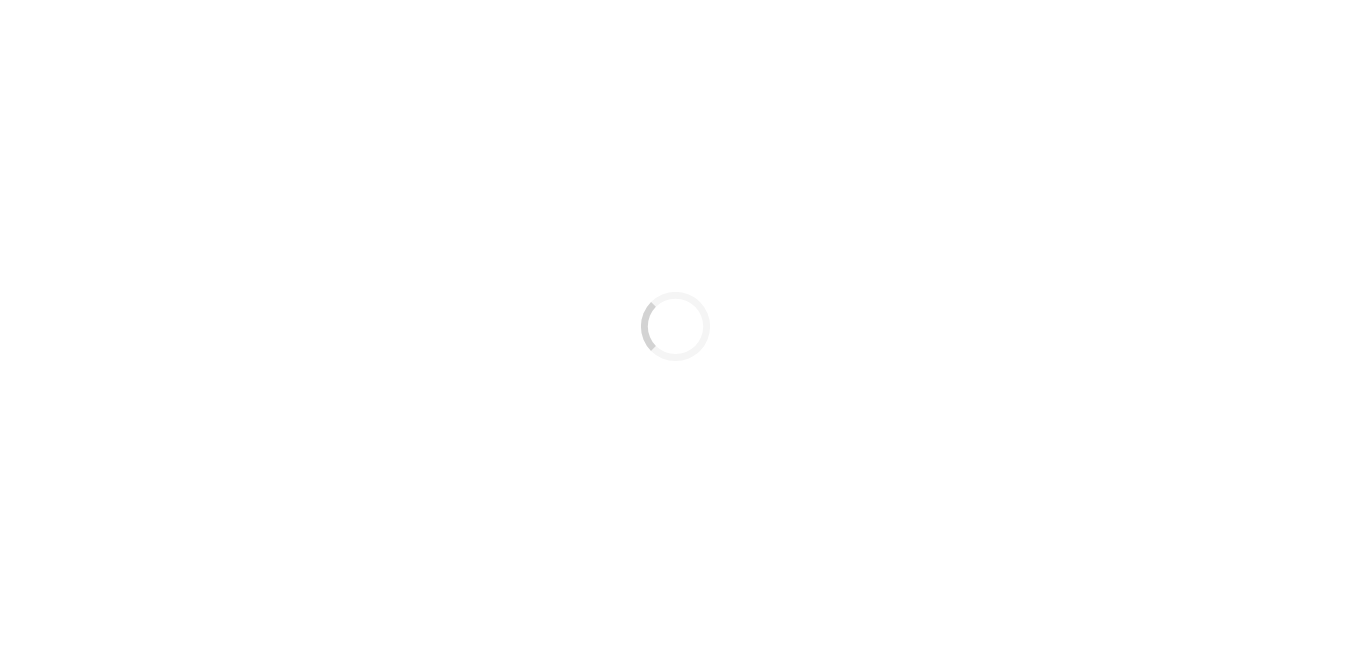 scroll, scrollTop: 0, scrollLeft: 0, axis: both 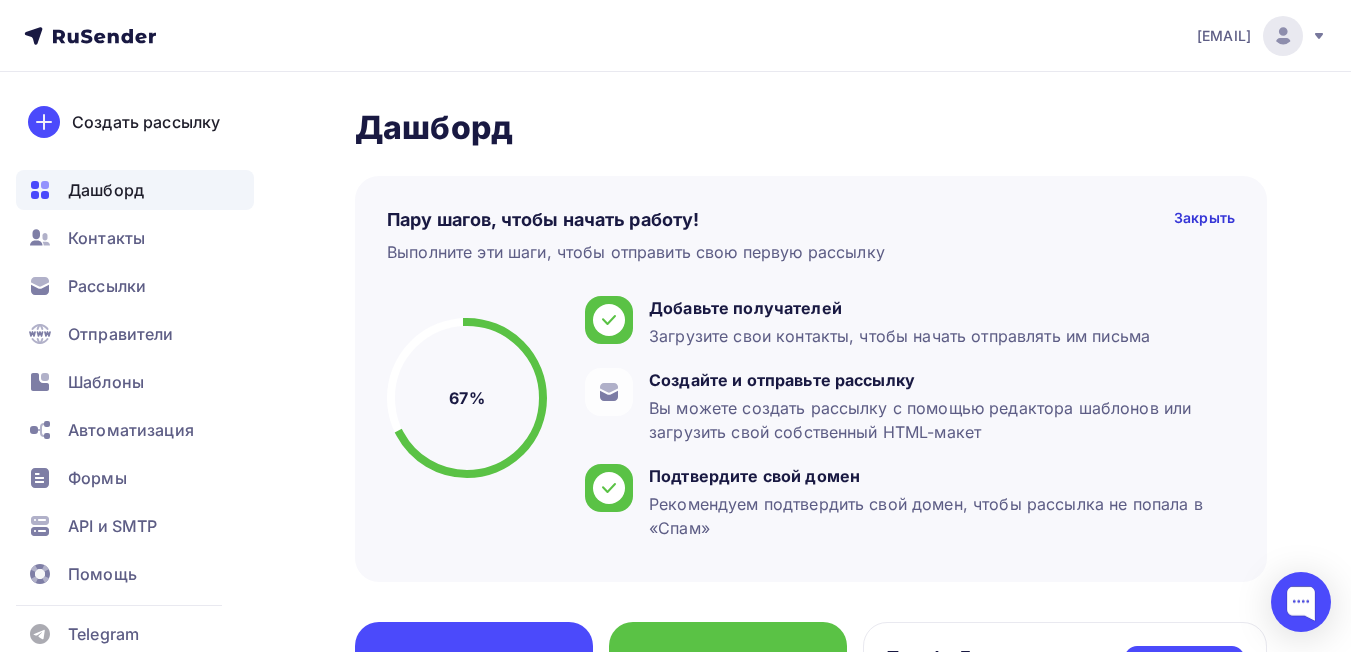 click on "[EMAIL]" at bounding box center [1224, 36] 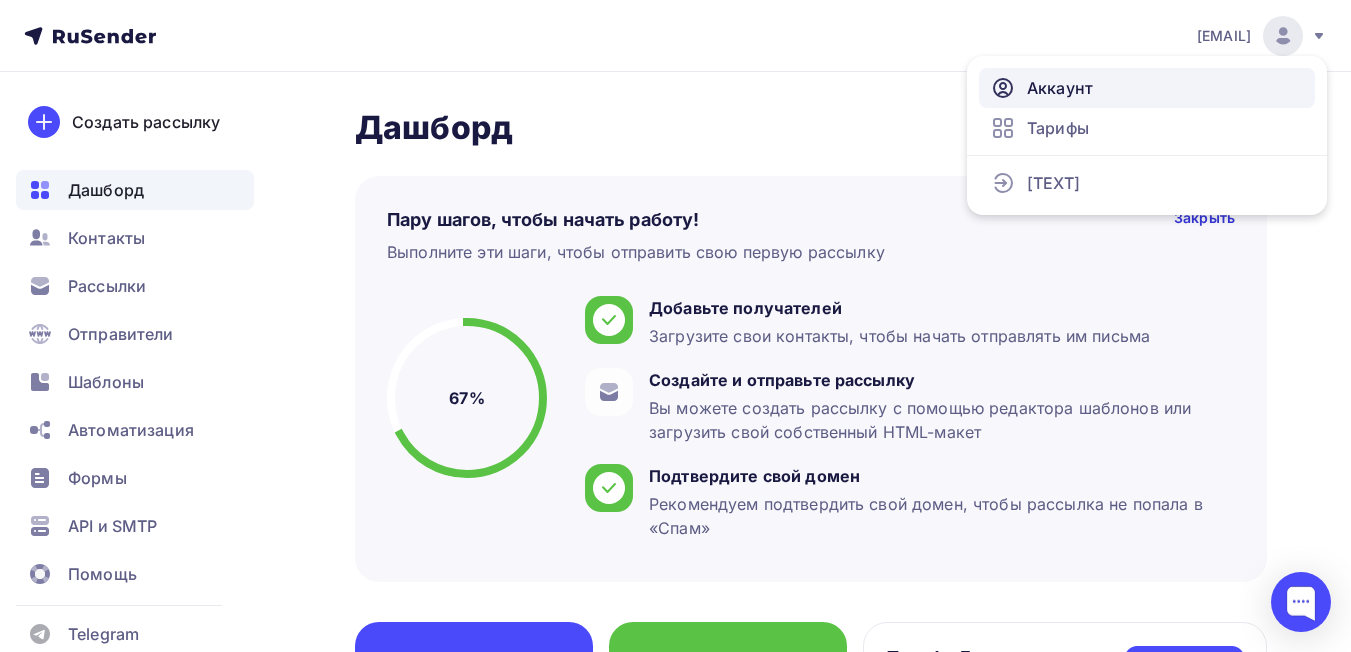 click on "Аккаунт" at bounding box center [1147, 88] 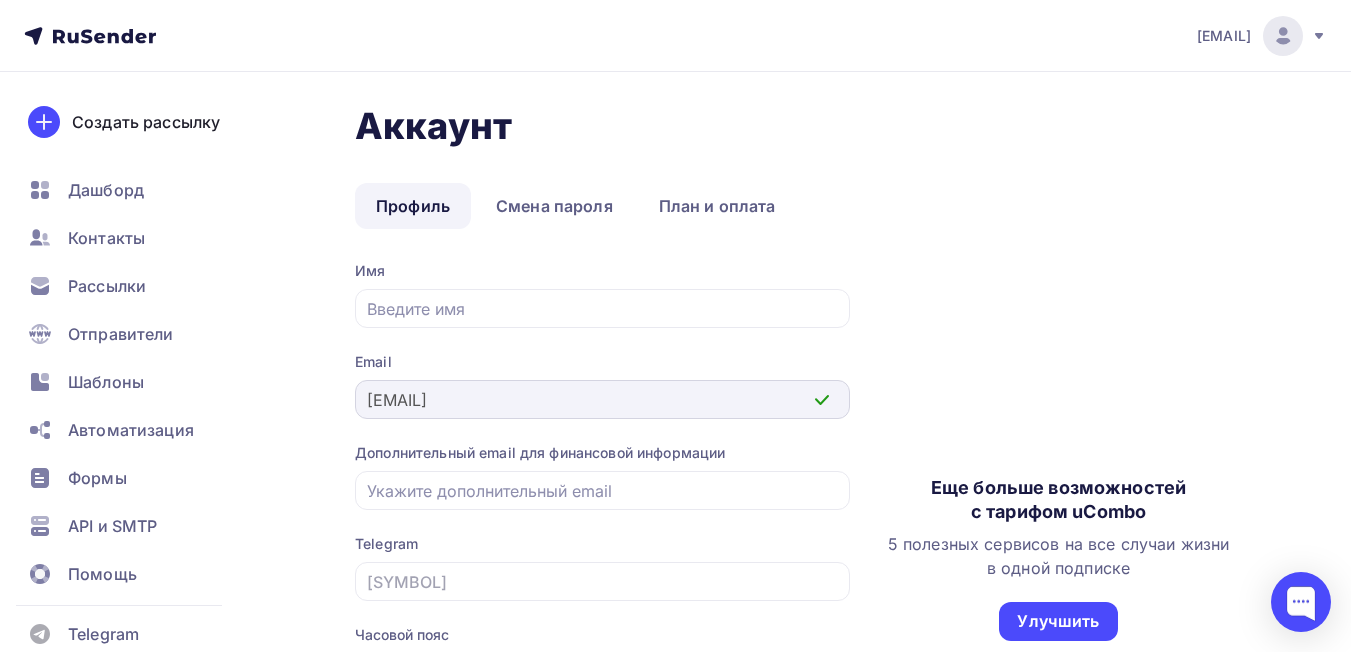 click on "Аккаунт   Профиль
Смена пароля
План и оплата
Профиль
Смена пароля
План и оплата
Имя             Email     [EMAIL]             Дополнительный email для финансовой информации               Telegram           @
Часовой пояс
Europe/Moscow (+03:00)
Africa/Abidjan (+00:00)           Africa/Accra (+00:00)           Africa/Addis_Ababa (+03:00)           Africa/Algiers (+01:00)           Africa/Asmara (+03:00)           Africa/Asmera (+03:00)           Africa/Bamako (+00:00)           Africa/Bangui (+01:00)           Africa/Banjul (+00:00)           Africa/Bissau (+00:00)           Africa/Blantyre (+02:00)           Africa/Brazzaville (+01:00)           Africa/Bujumbura (+02:00)           Africa/Cairo (+02:00)" at bounding box center (675, 518) 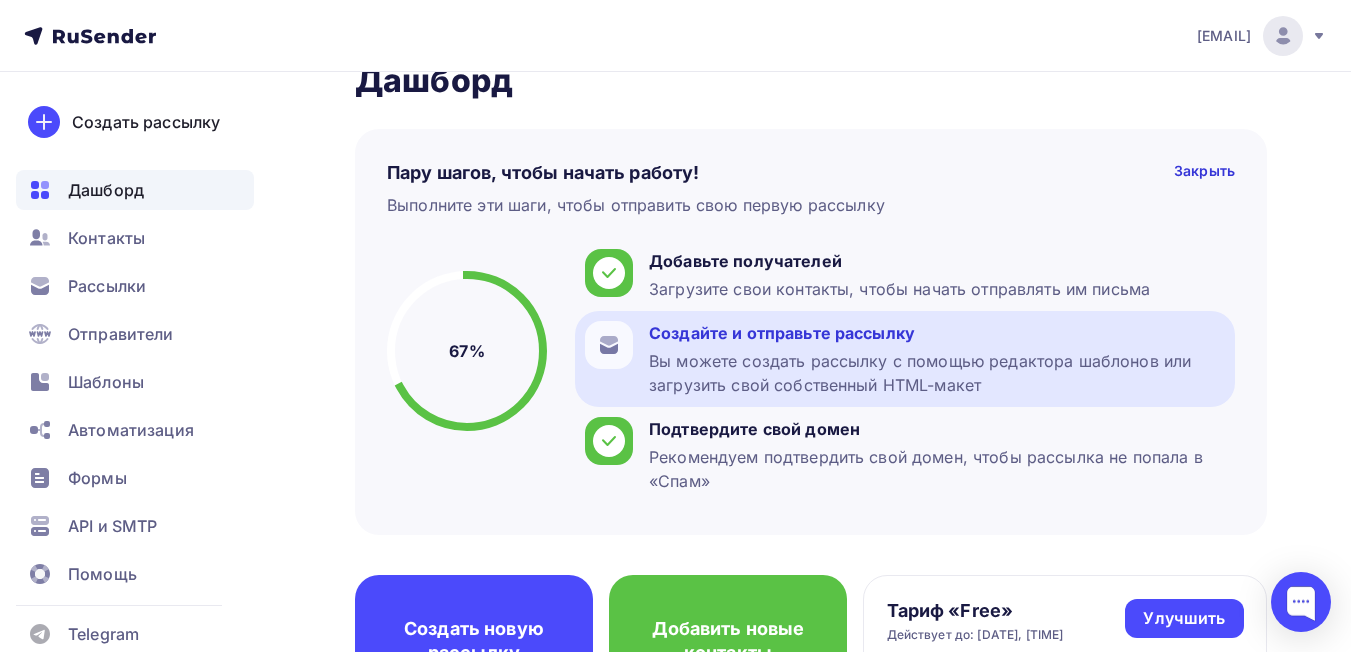 scroll, scrollTop: 0, scrollLeft: 0, axis: both 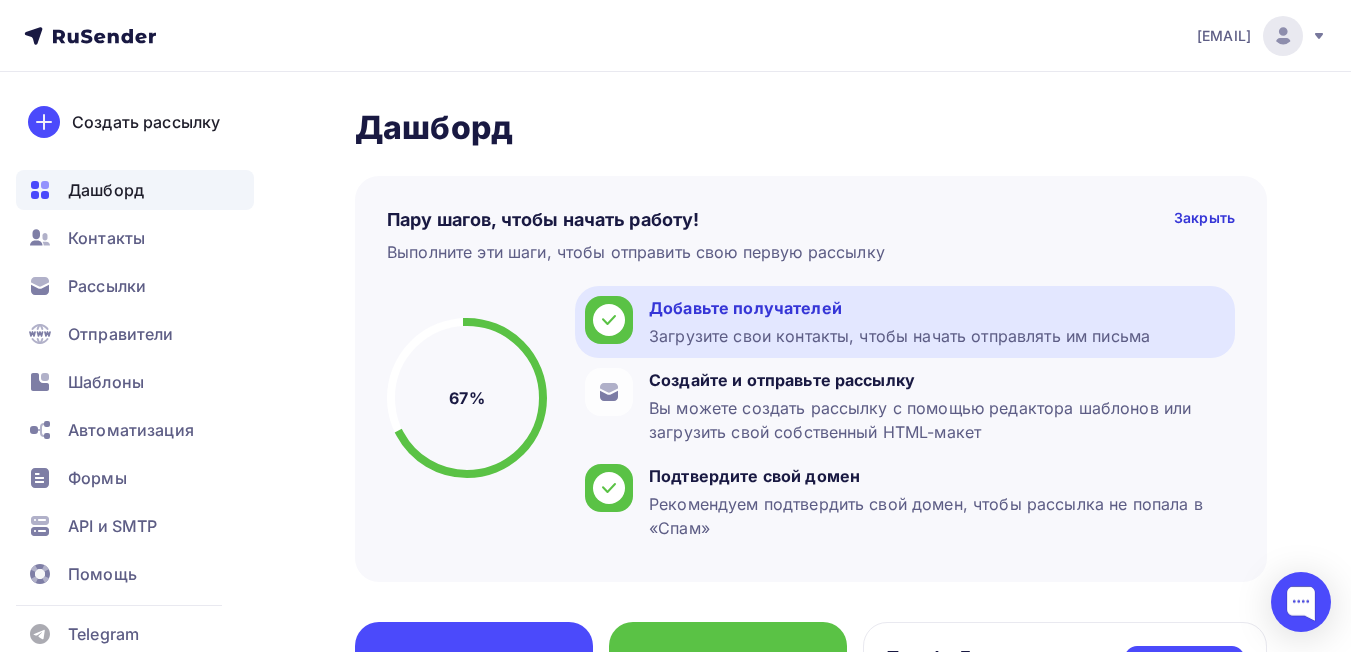 click on "Добавьте получателей" at bounding box center [899, 308] 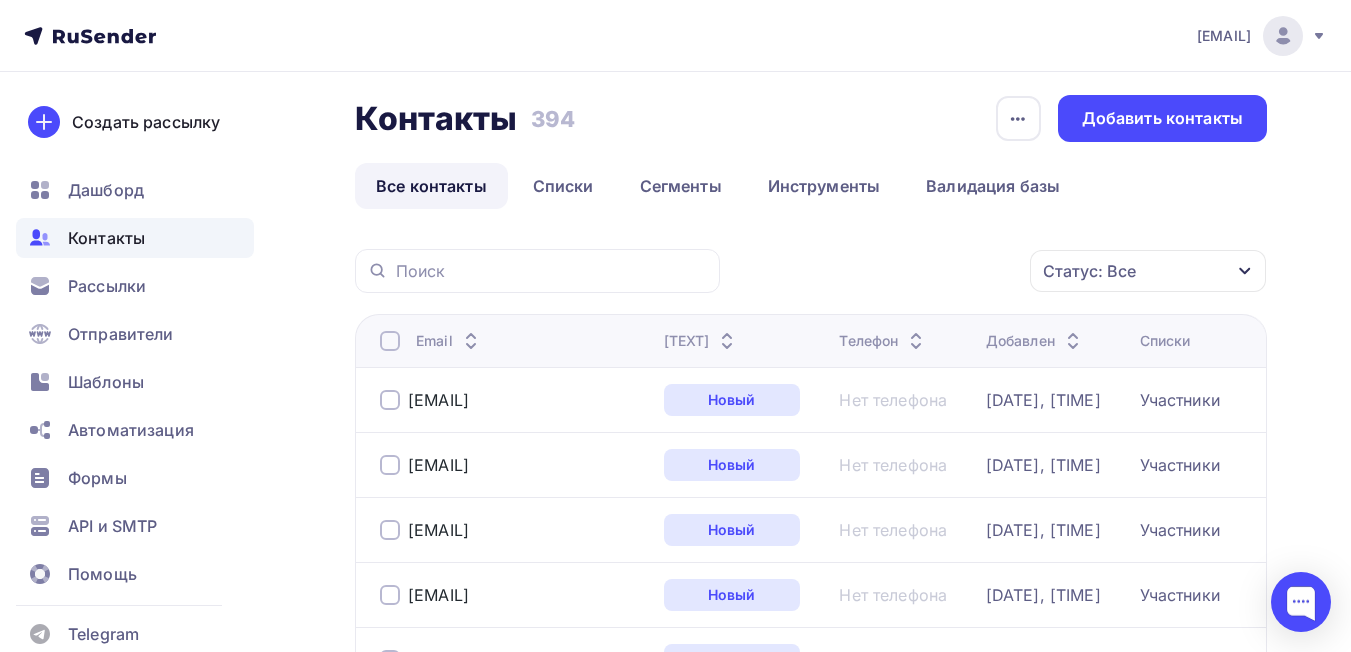 scroll, scrollTop: 0, scrollLeft: 0, axis: both 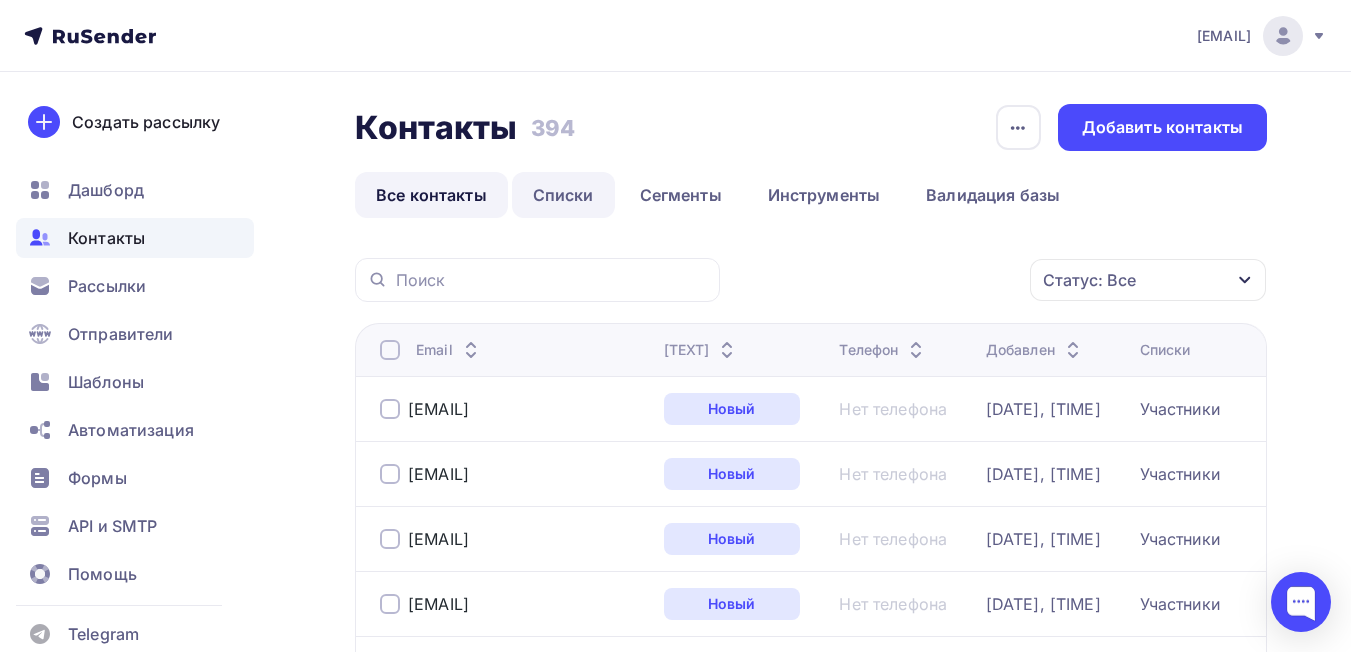 click on "Списки" at bounding box center (563, 195) 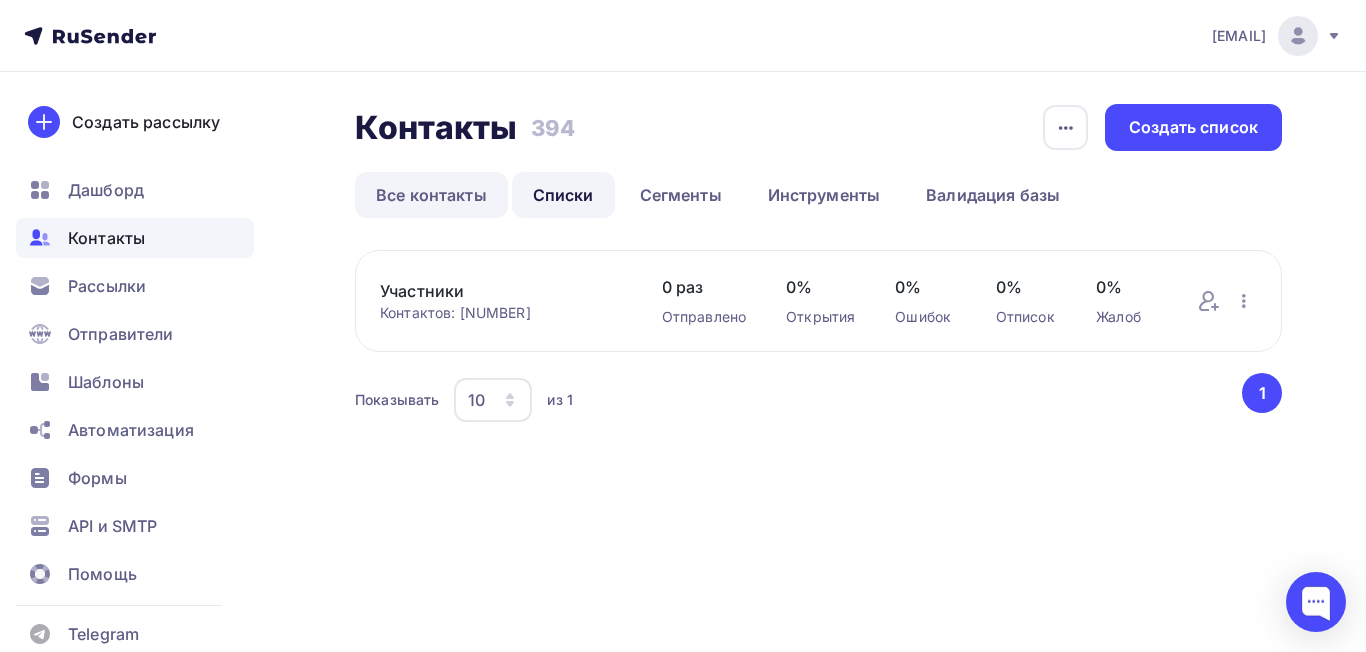click on "Все контакты" at bounding box center [431, 195] 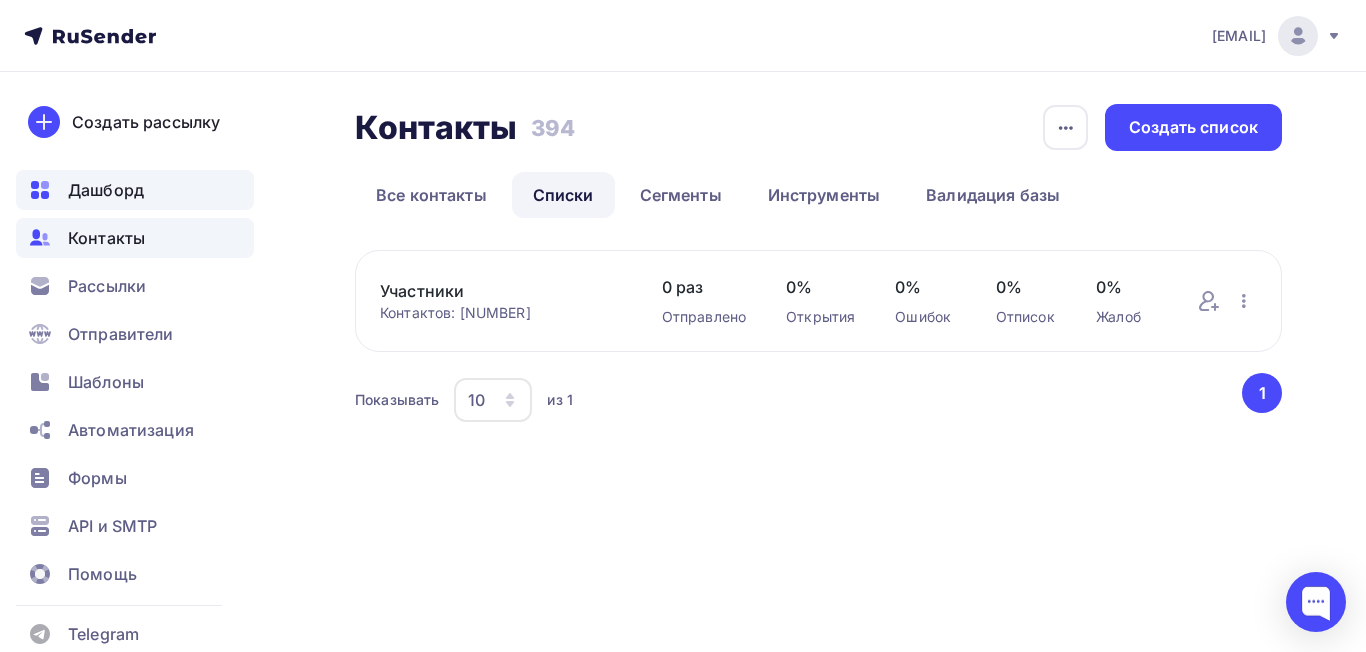 click on "Дашборд" at bounding box center [106, 190] 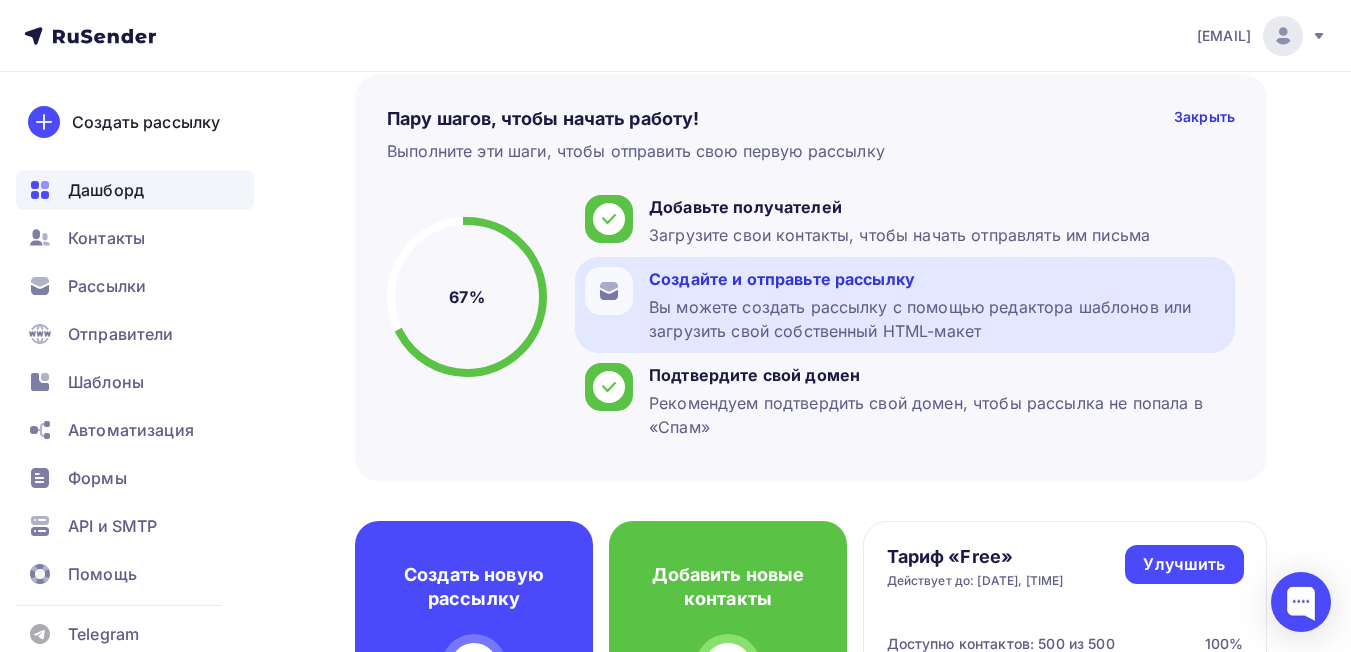 scroll, scrollTop: 100, scrollLeft: 0, axis: vertical 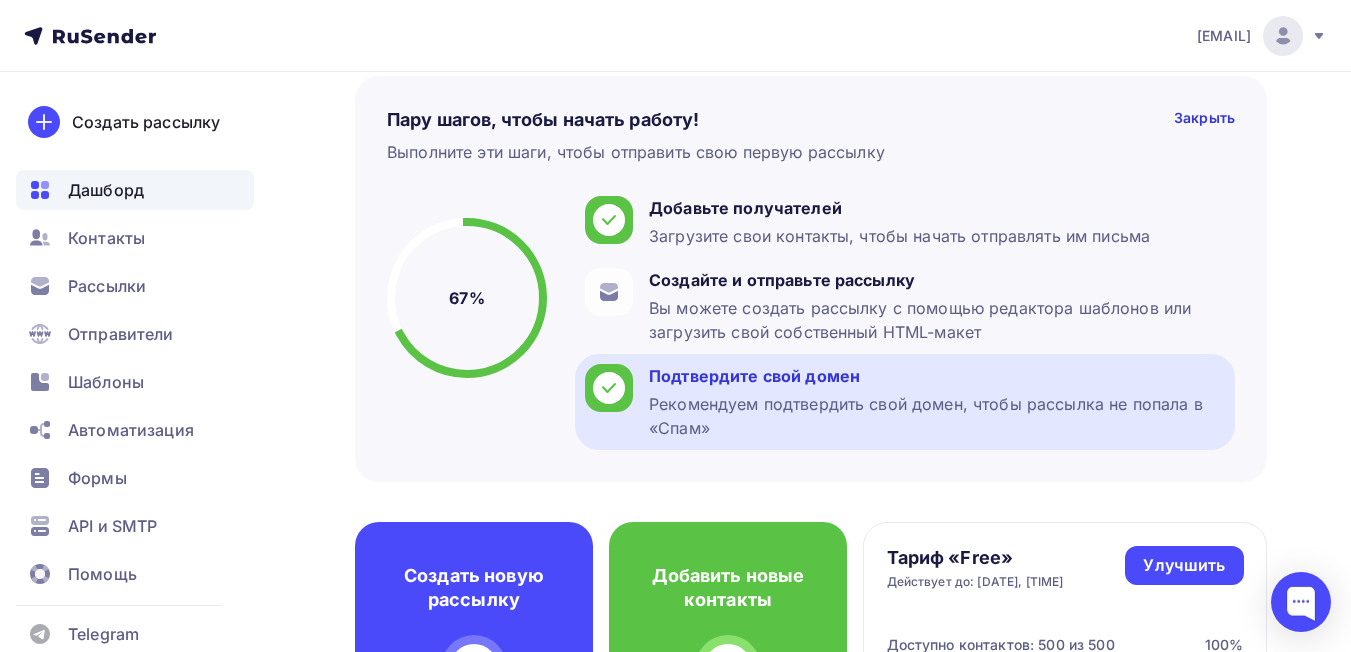 click on "Подтвердите свой домен" at bounding box center [899, 208] 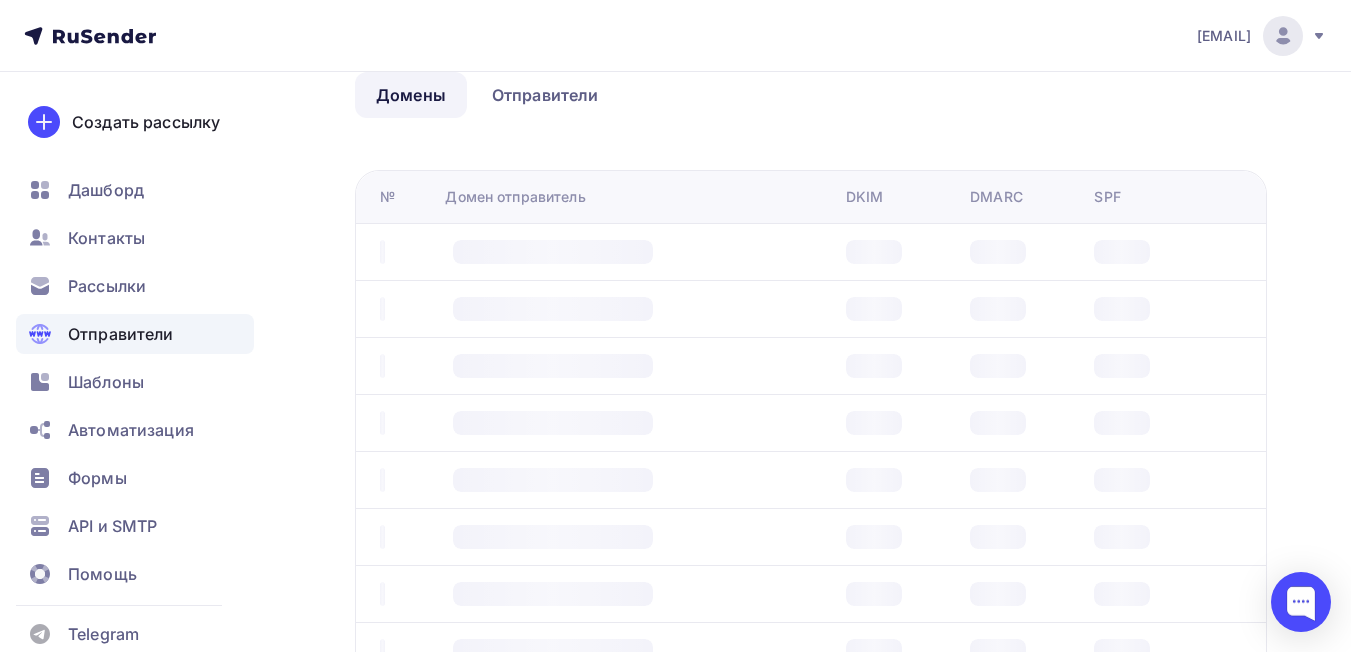 scroll, scrollTop: 0, scrollLeft: 0, axis: both 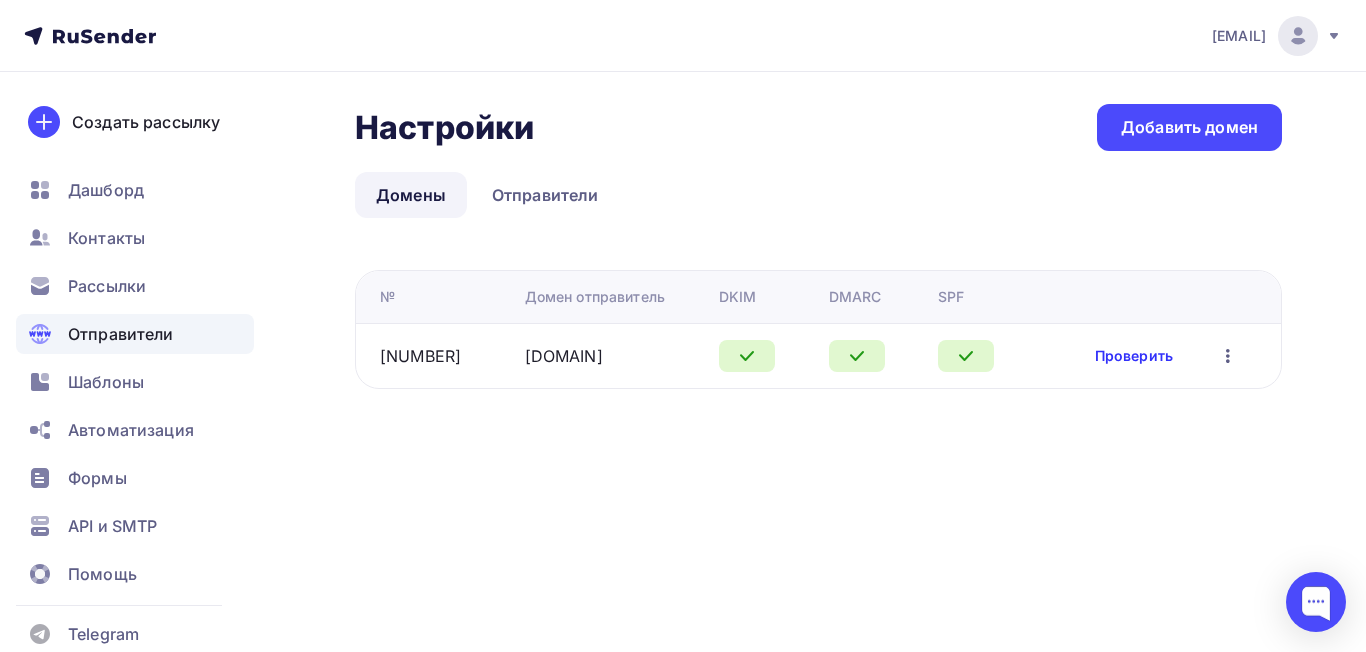 click on "Проверить" at bounding box center [1134, 356] 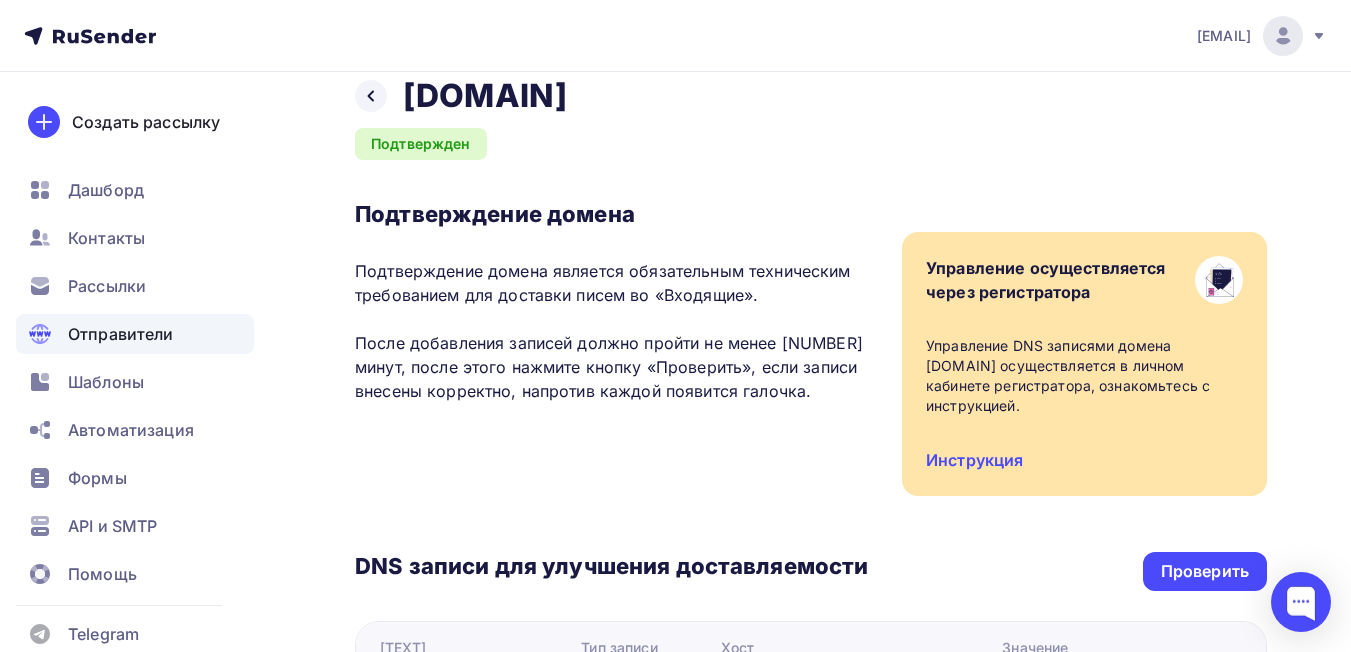 scroll, scrollTop: 0, scrollLeft: 0, axis: both 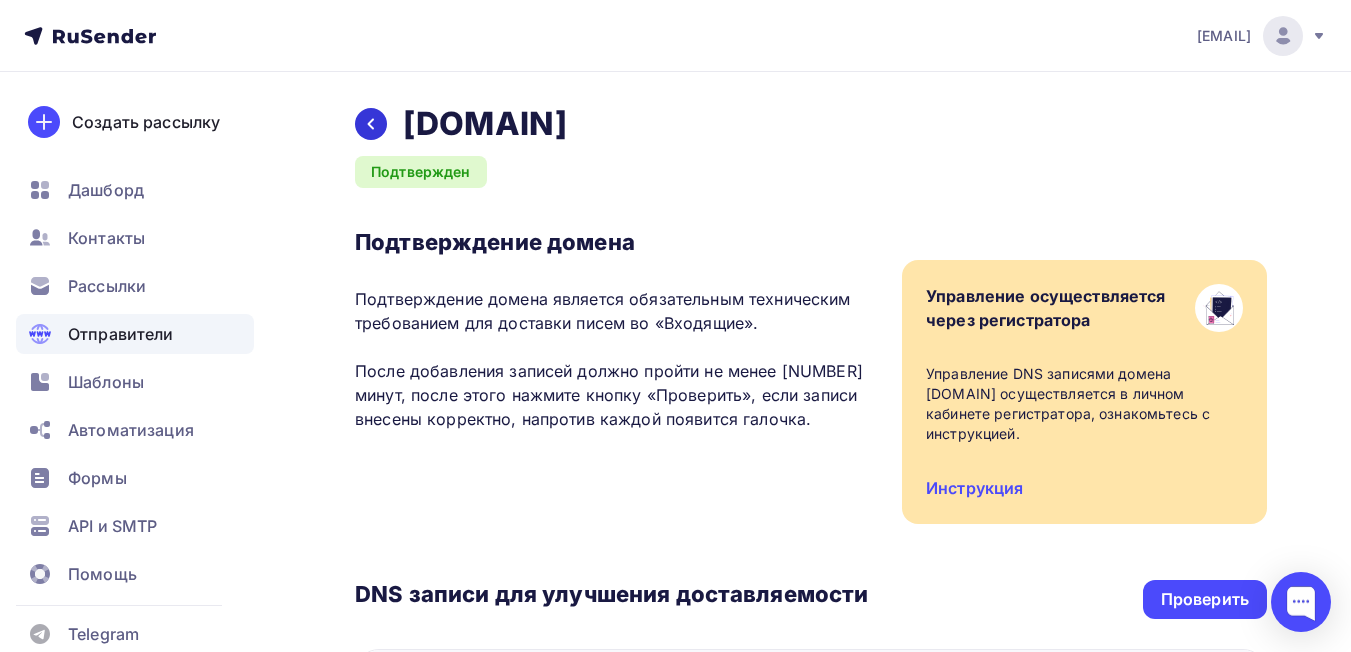 click at bounding box center [371, 124] 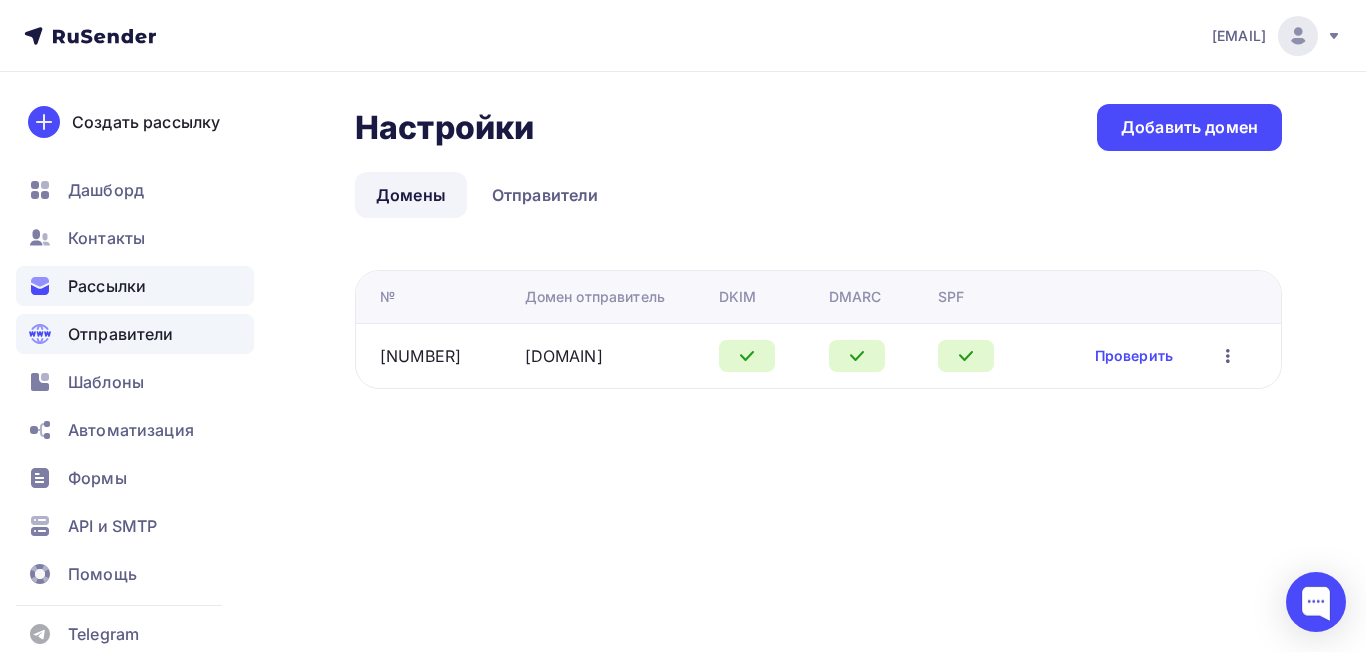 click on "Рассылки" at bounding box center [107, 286] 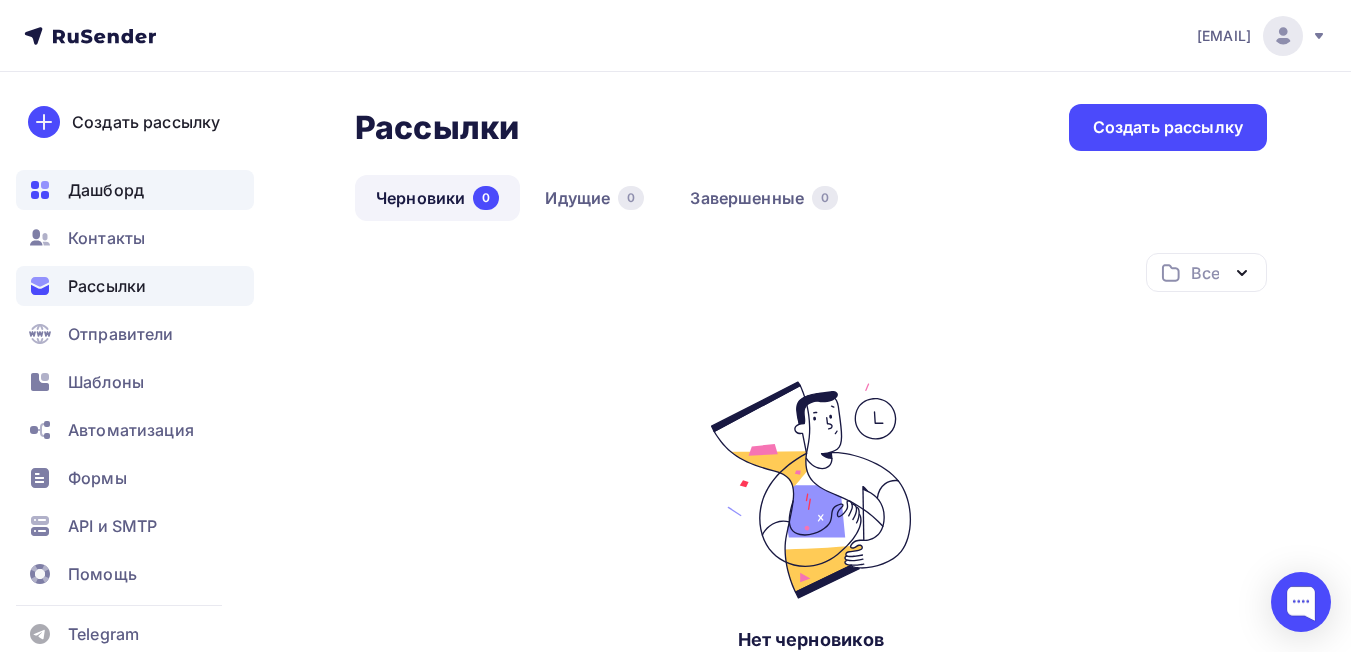 click on "Дашборд" at bounding box center (106, 190) 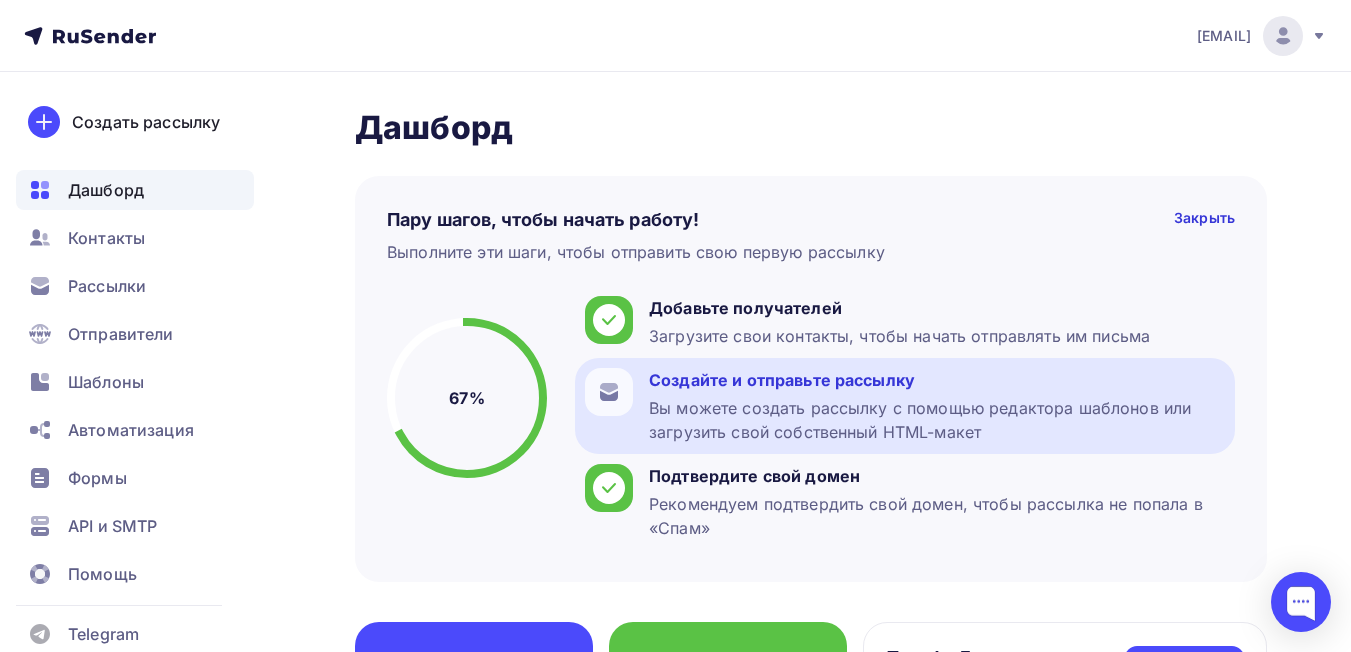 click on "Создайте и отправьте рассылку" at bounding box center (899, 308) 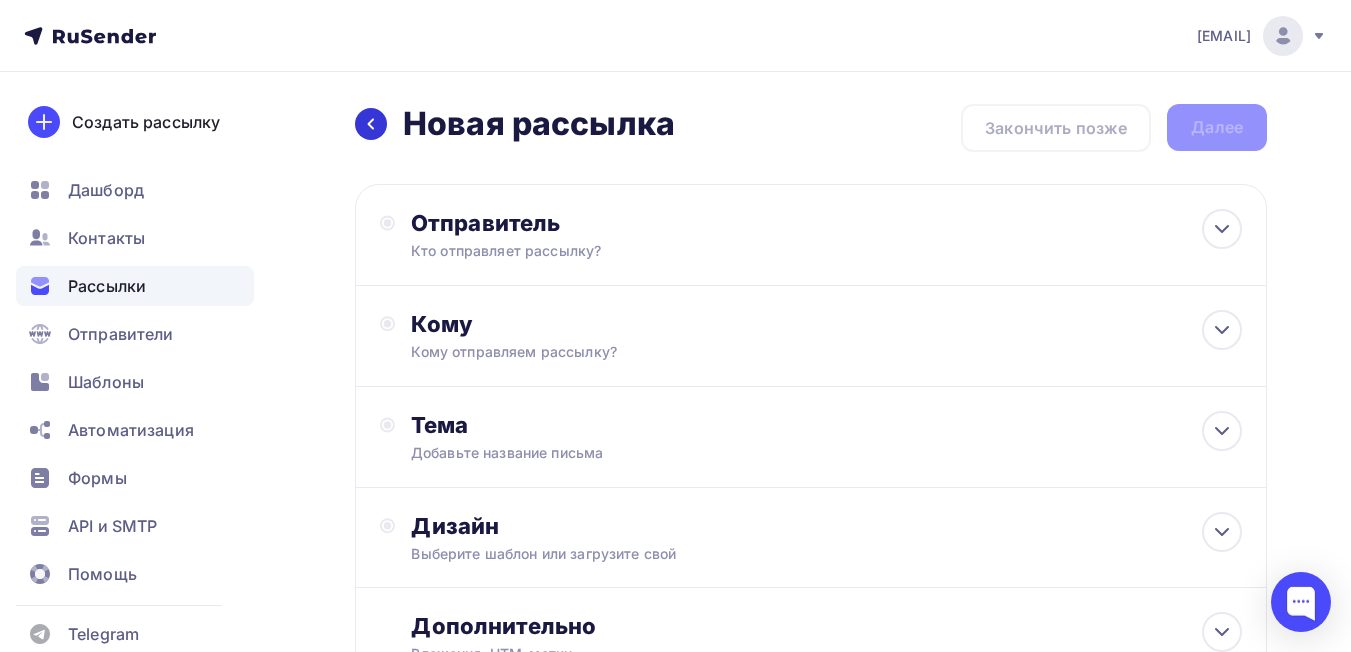 click at bounding box center [371, 124] 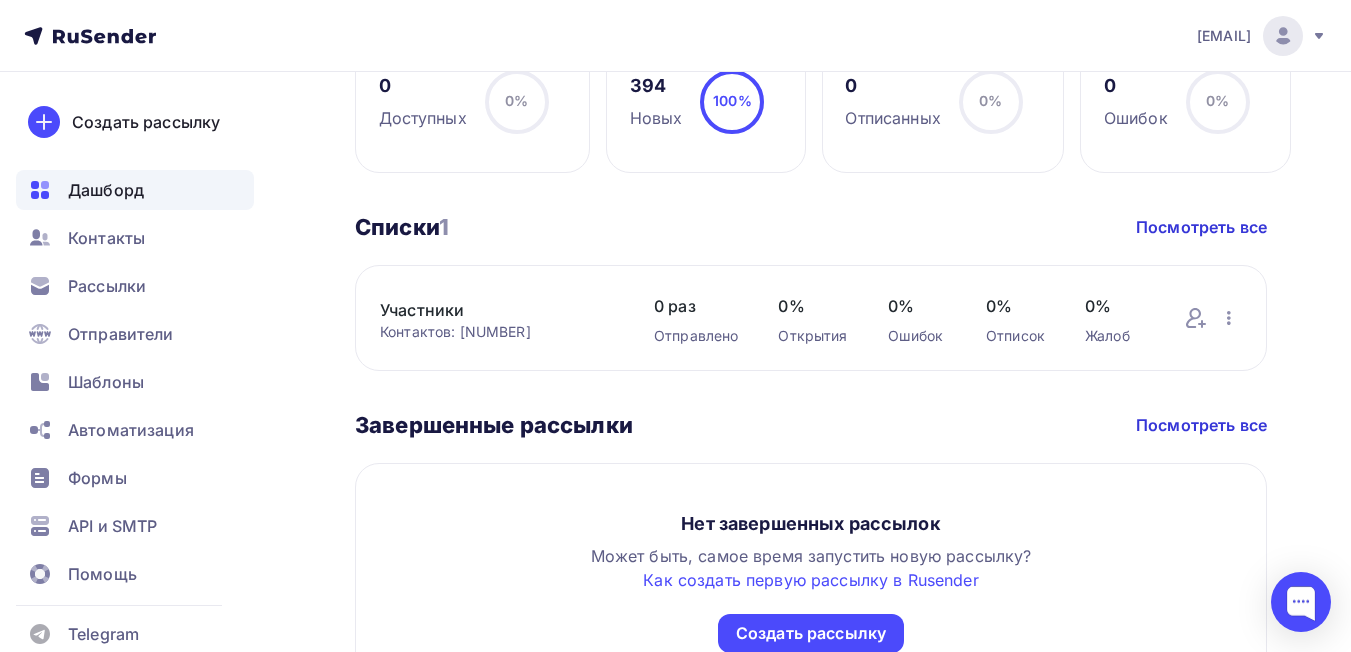scroll, scrollTop: 1022, scrollLeft: 0, axis: vertical 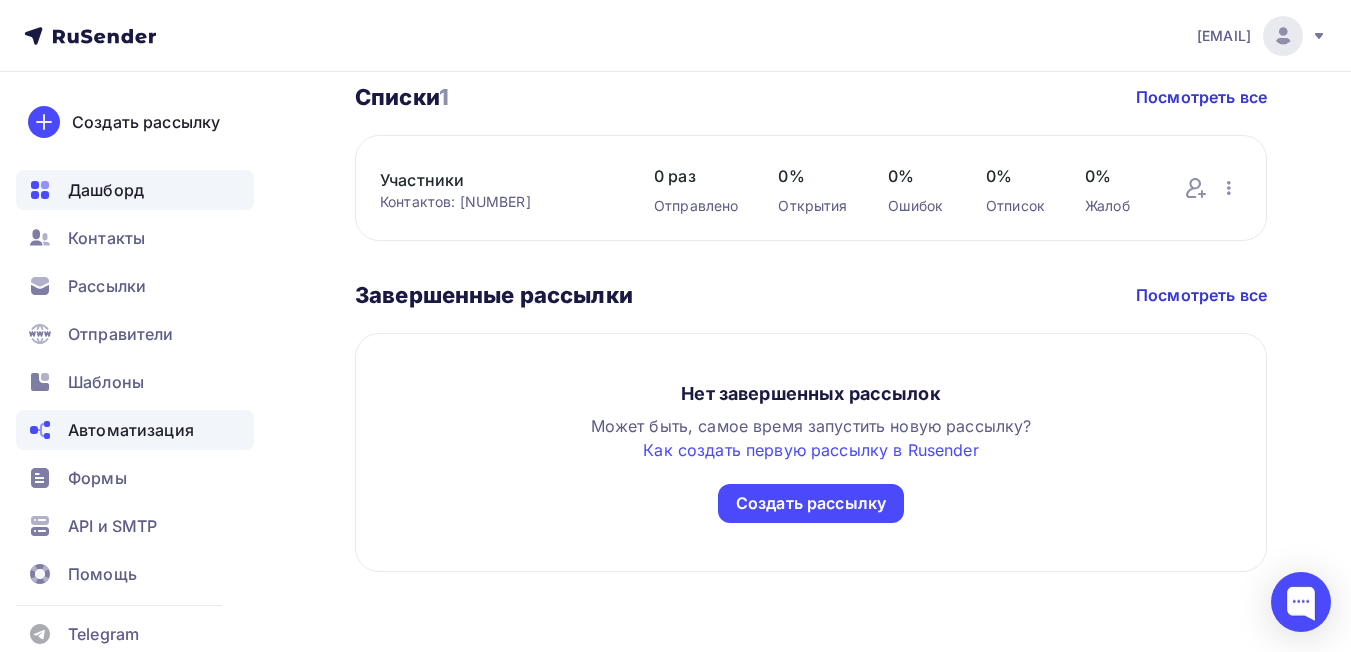 click on "Автоматизация" at bounding box center (131, 430) 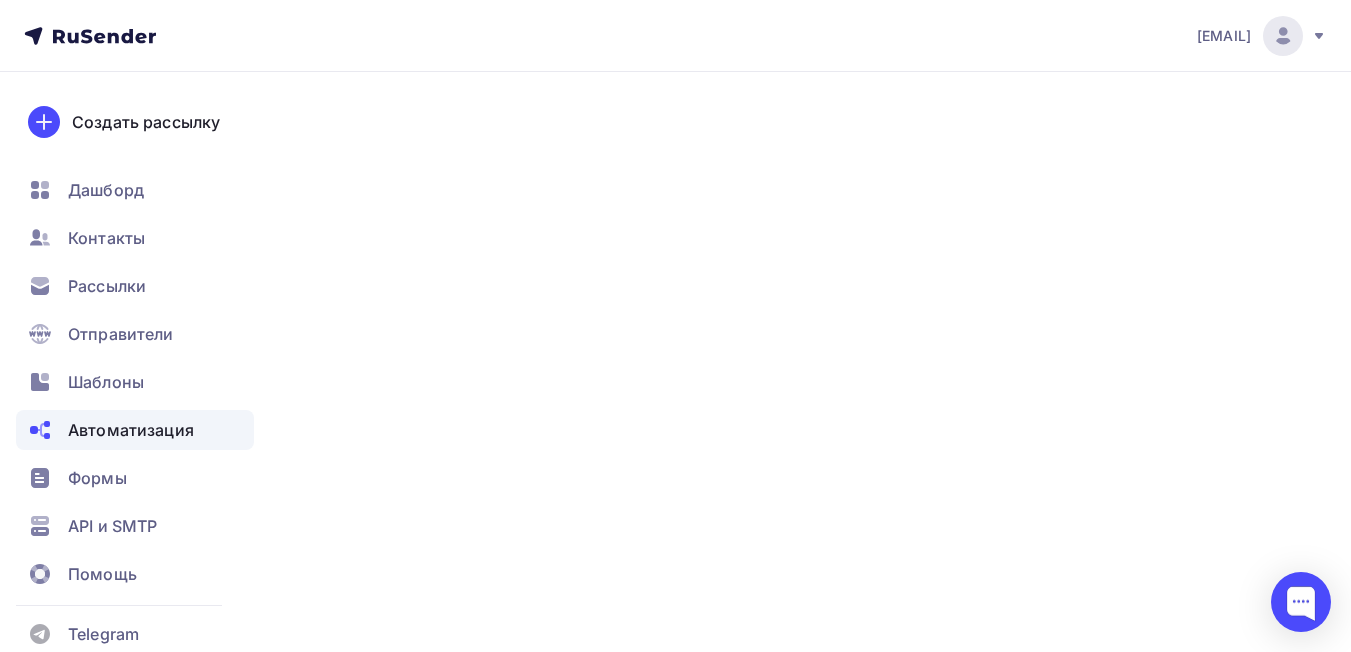 scroll, scrollTop: 0, scrollLeft: 0, axis: both 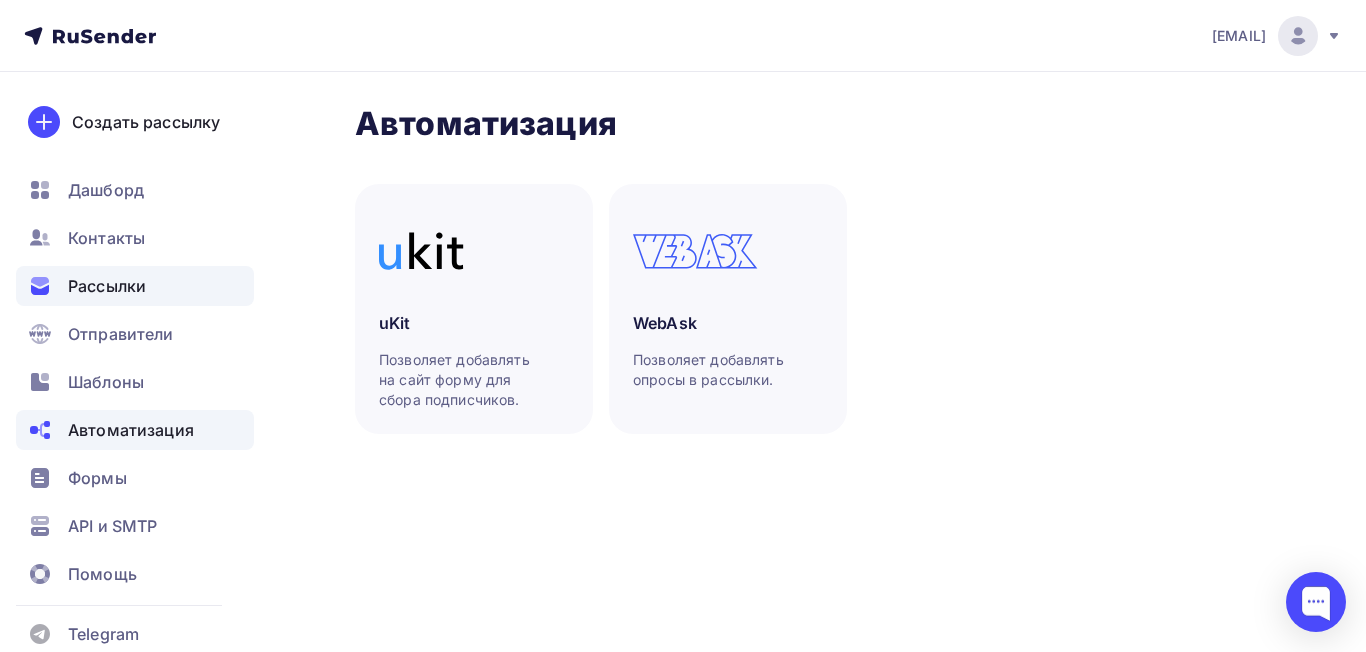 click on "Рассылки" at bounding box center [135, 286] 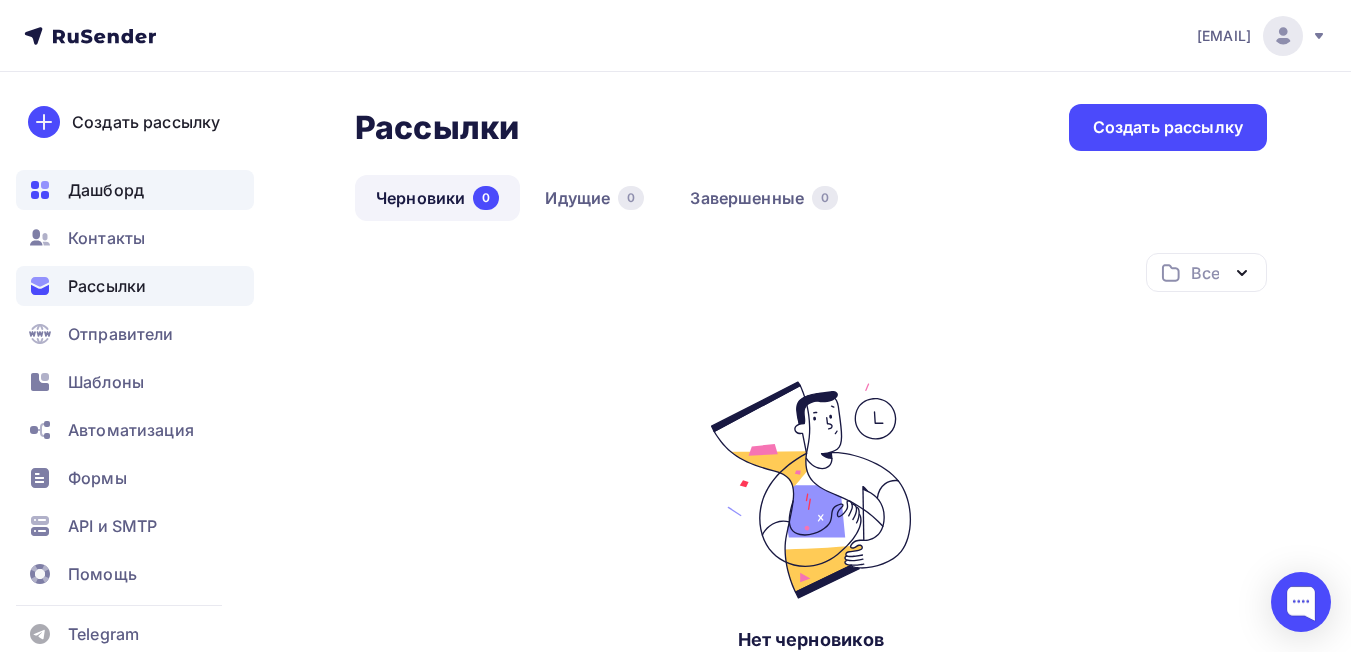 click on "Дашборд" at bounding box center [106, 190] 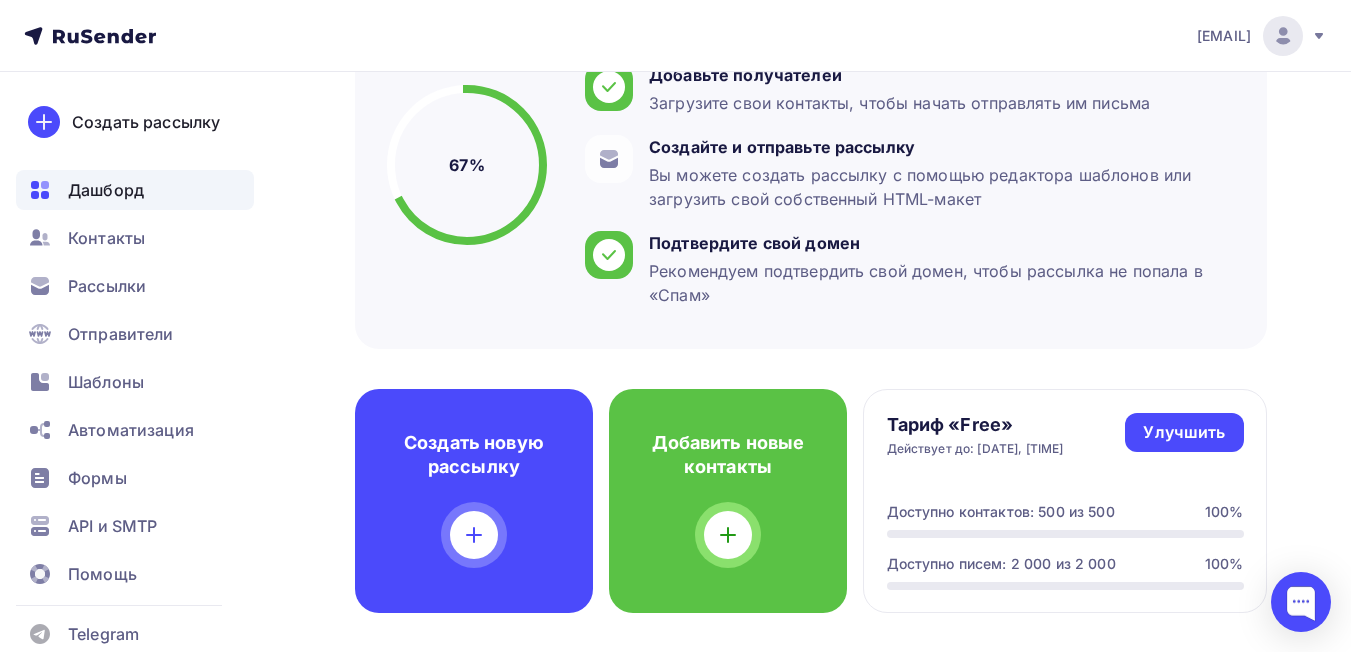 scroll, scrollTop: 500, scrollLeft: 0, axis: vertical 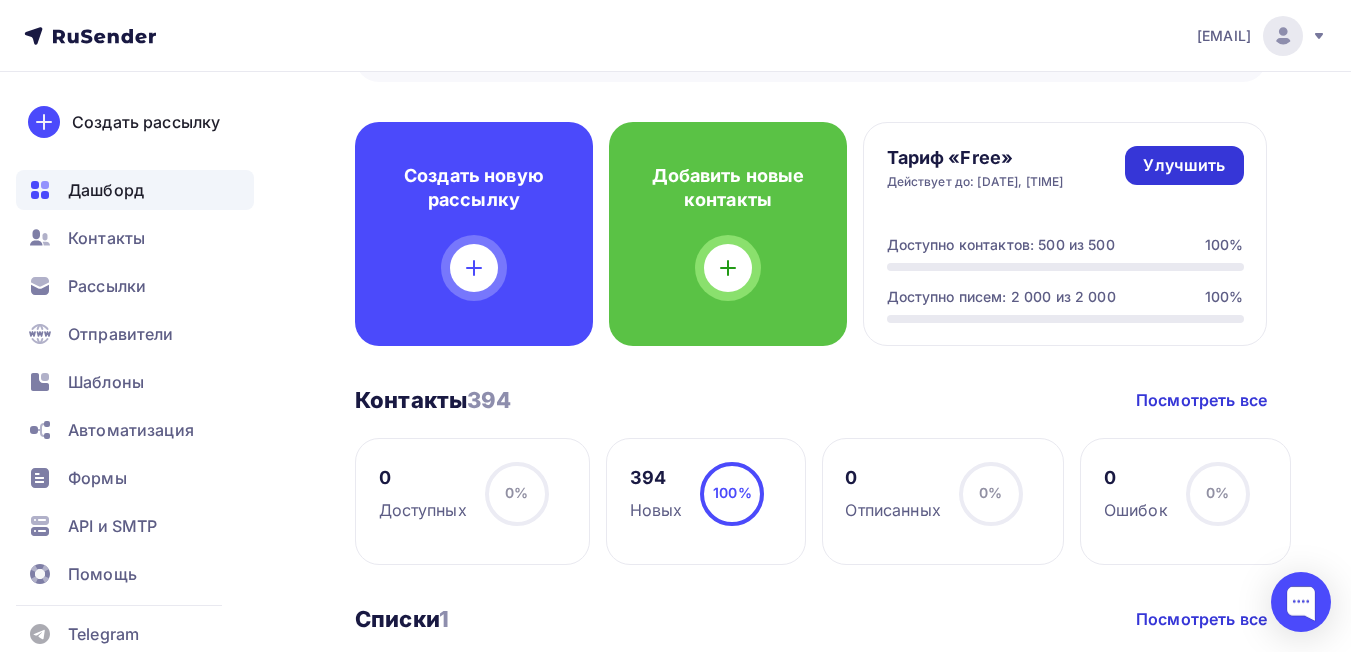 click on "Улучшить" at bounding box center [1184, 165] 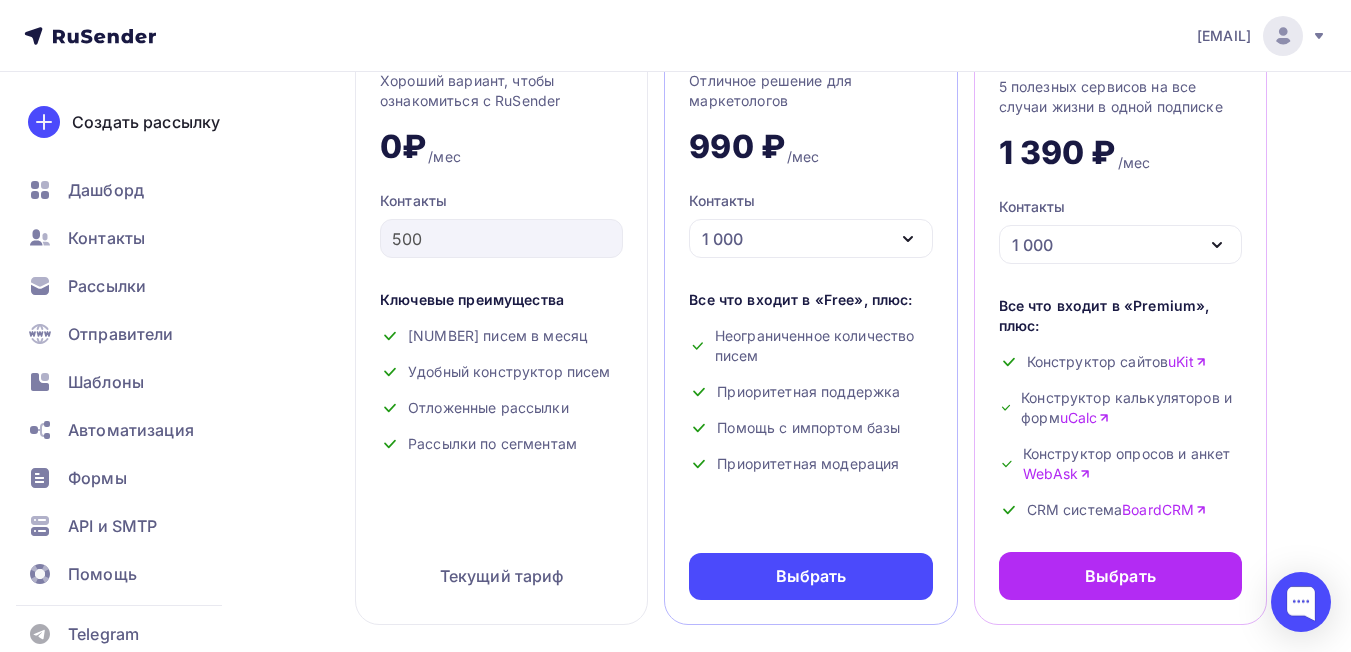 scroll, scrollTop: 200, scrollLeft: 0, axis: vertical 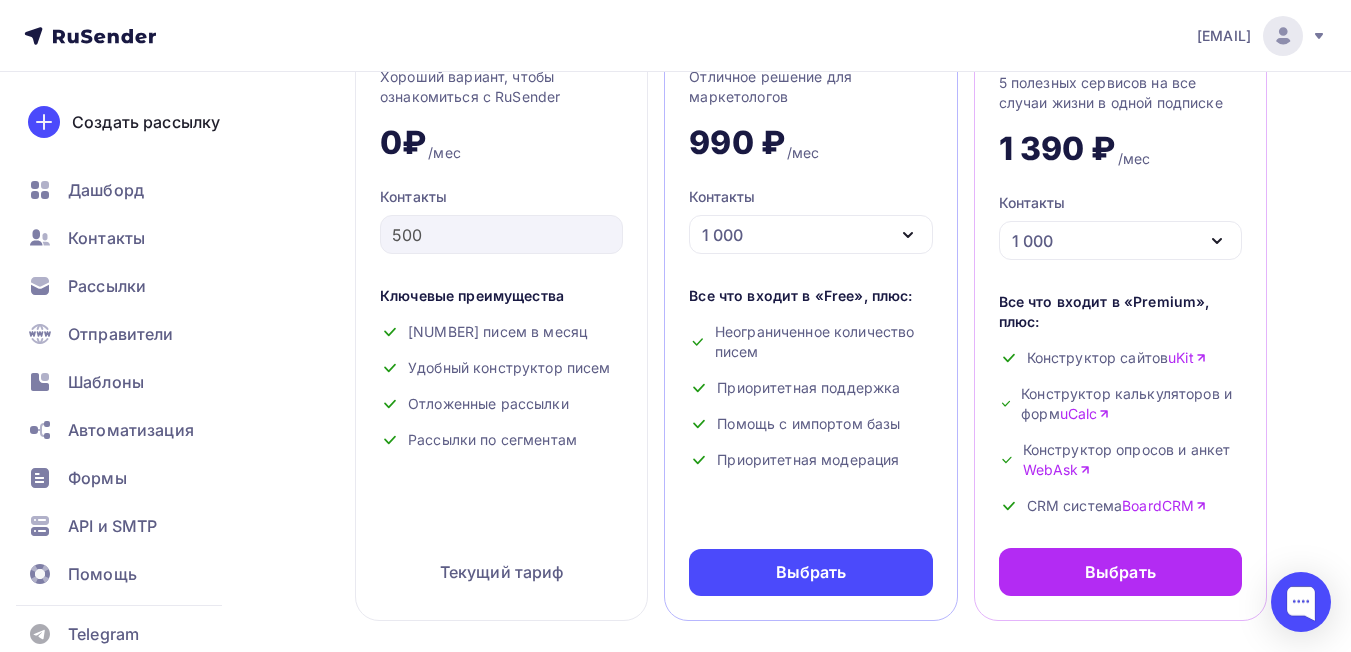 click at bounding box center (908, 235) 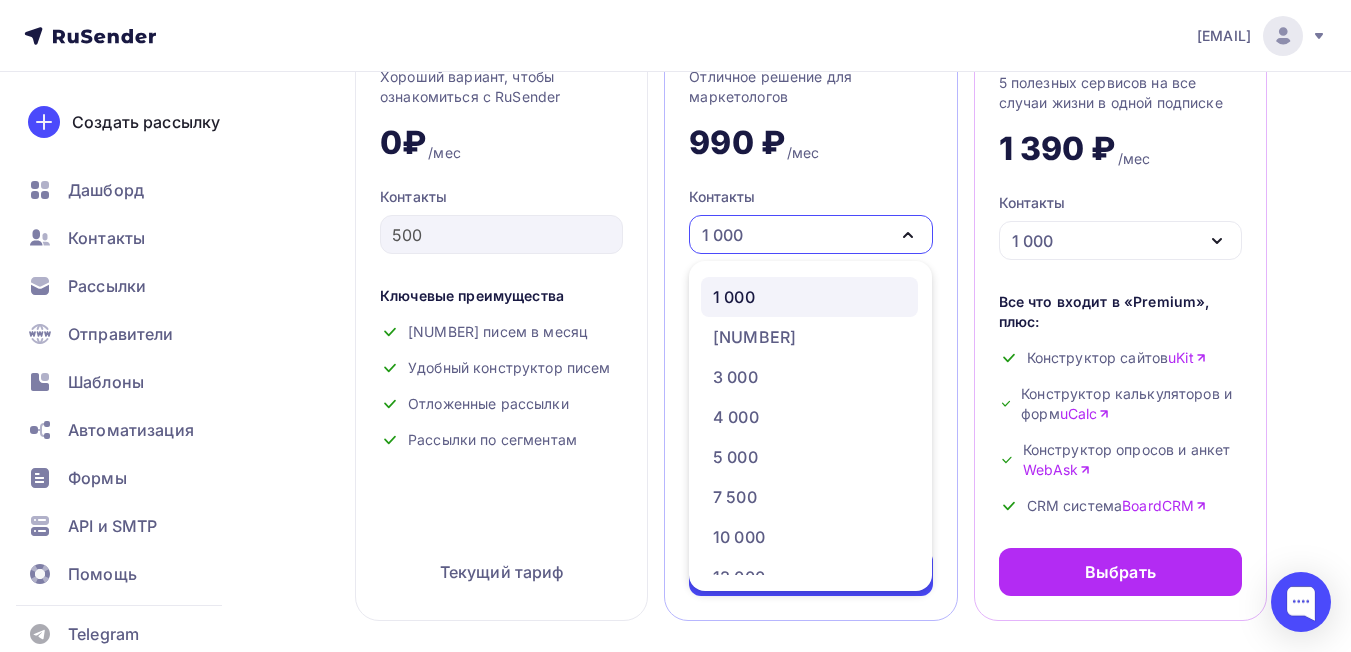 click on "1 000" at bounding box center [809, 297] 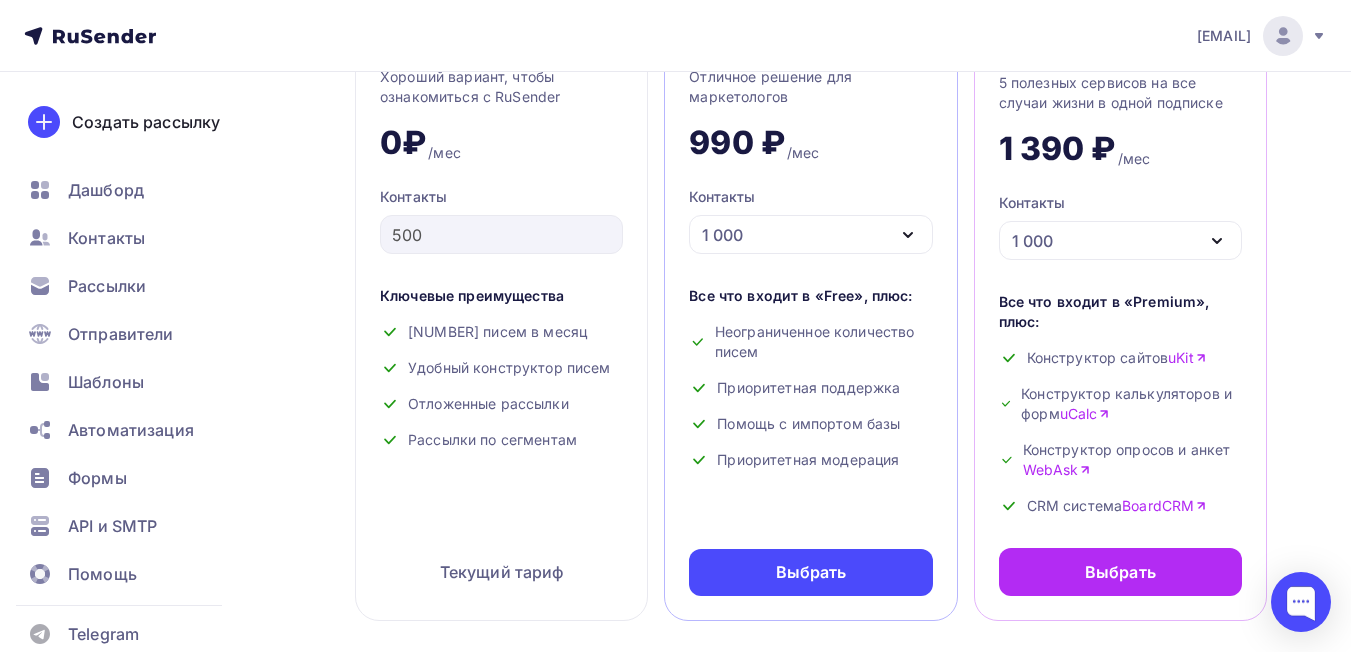 click on "1 000" at bounding box center (810, 234) 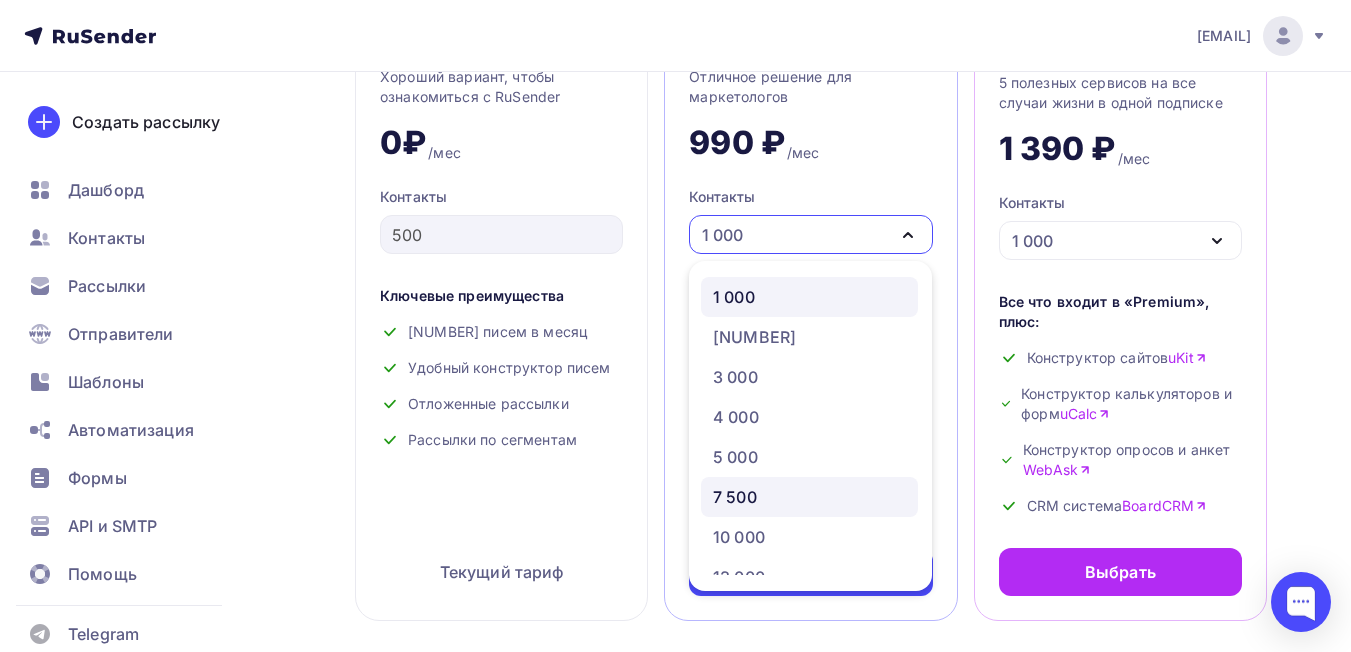 click on "7 500" at bounding box center [809, 497] 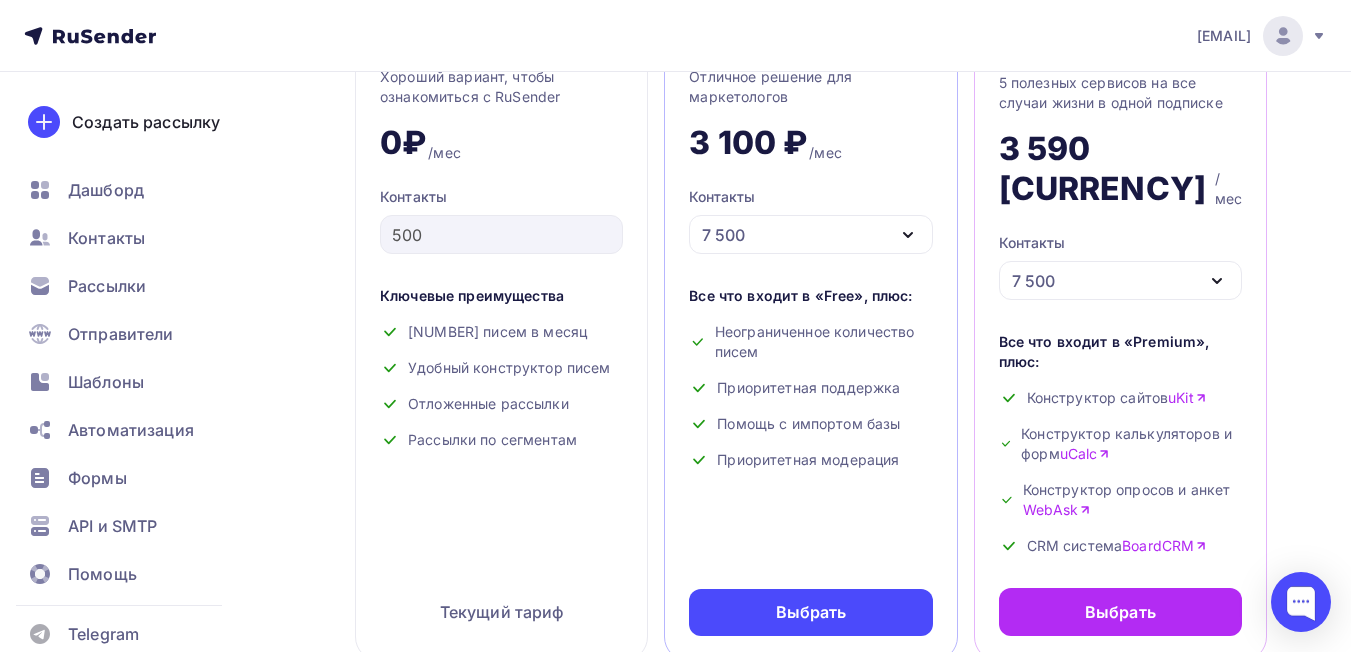 click on "7 500" at bounding box center (810, 234) 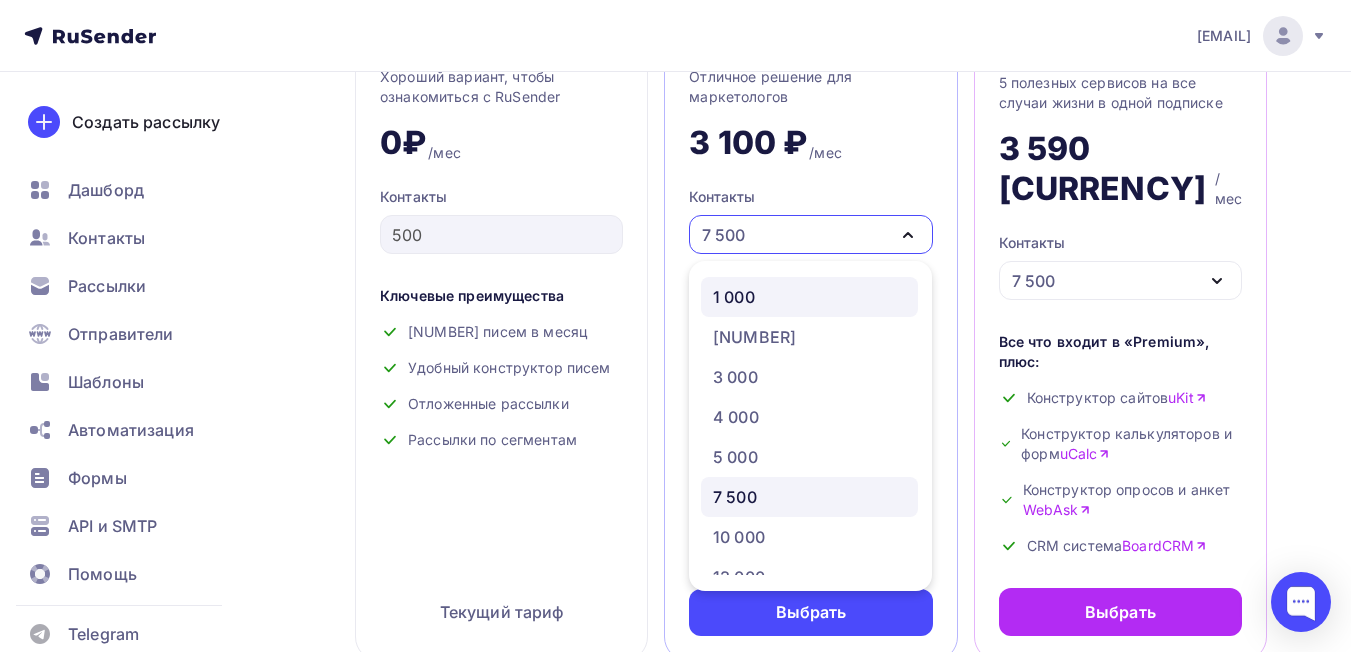 click on "1 000" at bounding box center (809, 297) 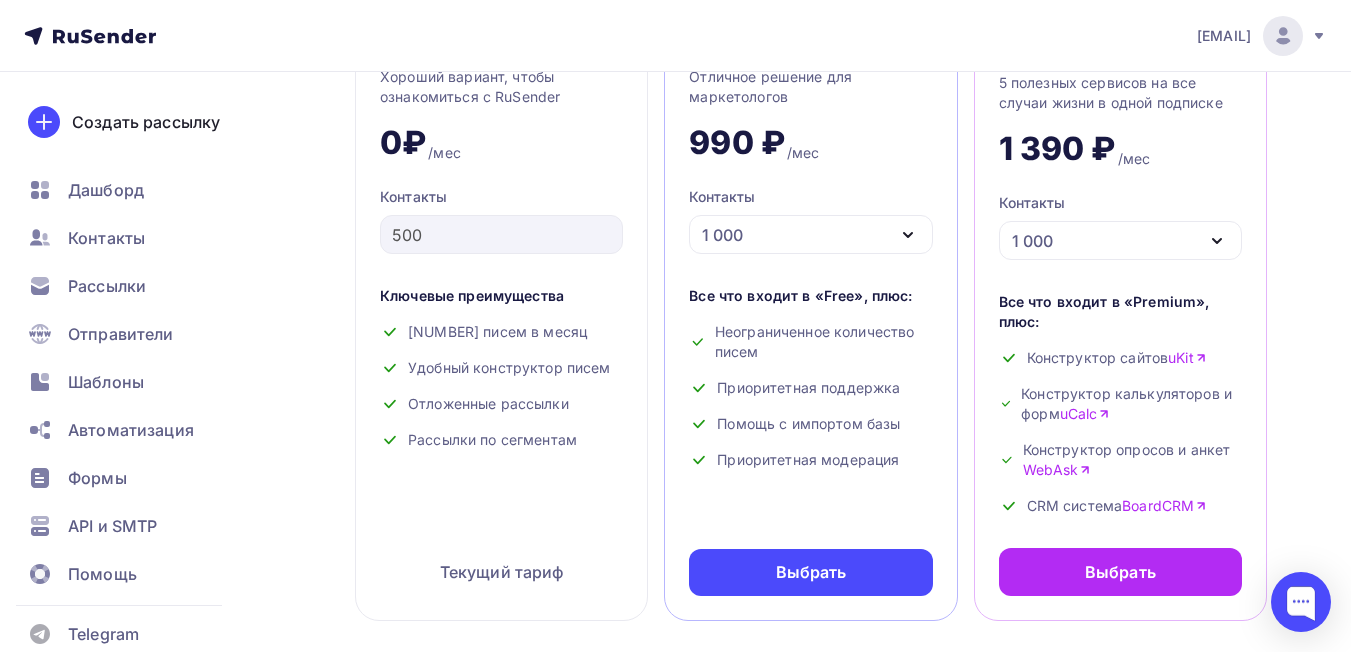 click on "1 000" at bounding box center [810, 234] 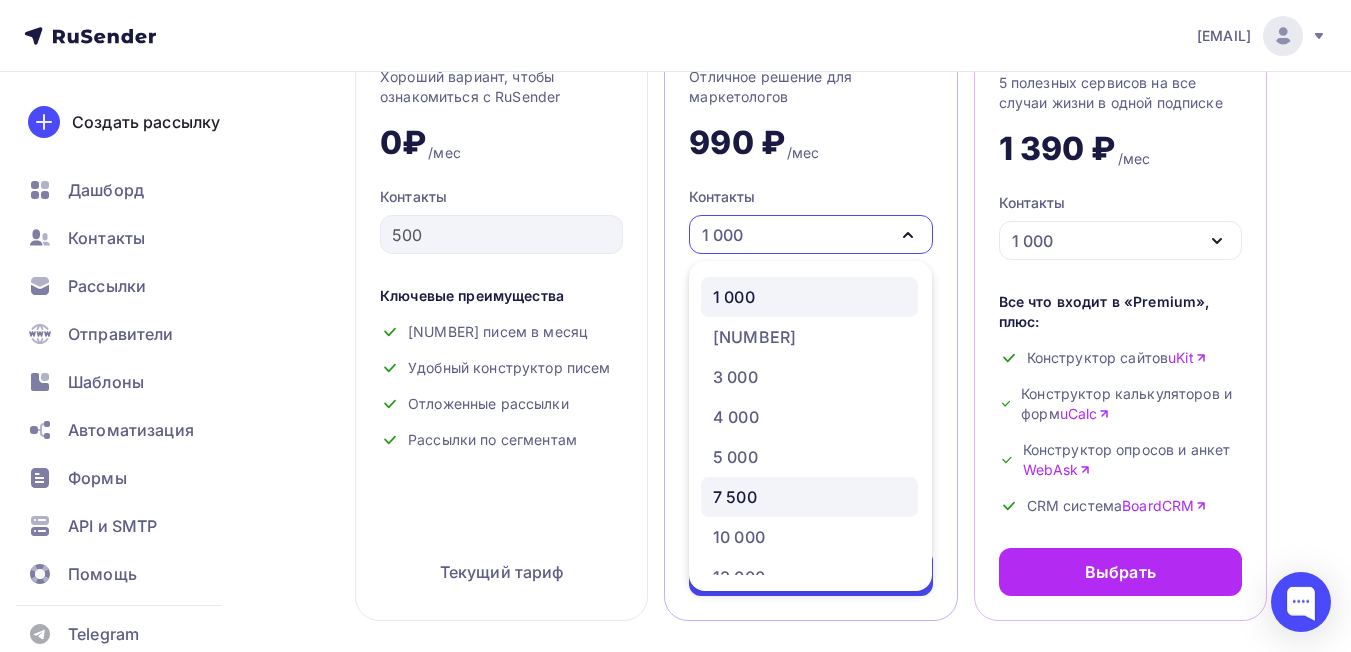 click on "7 500" at bounding box center [735, 497] 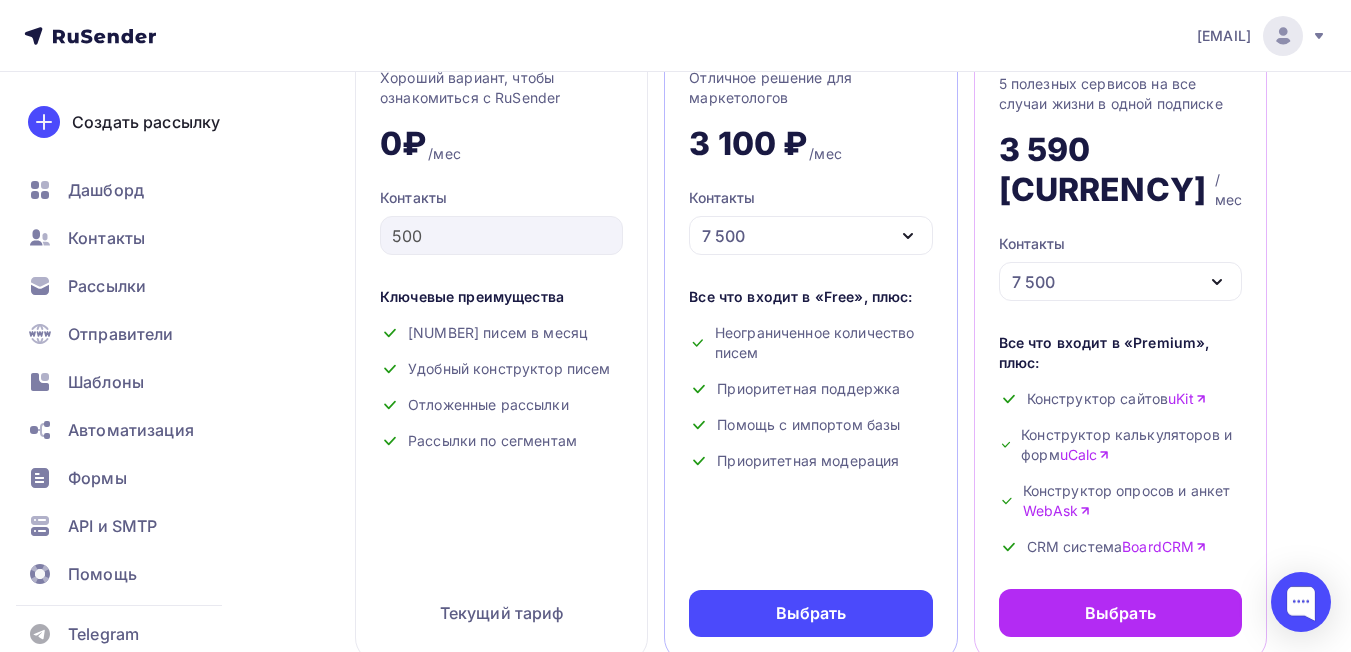 scroll, scrollTop: 200, scrollLeft: 0, axis: vertical 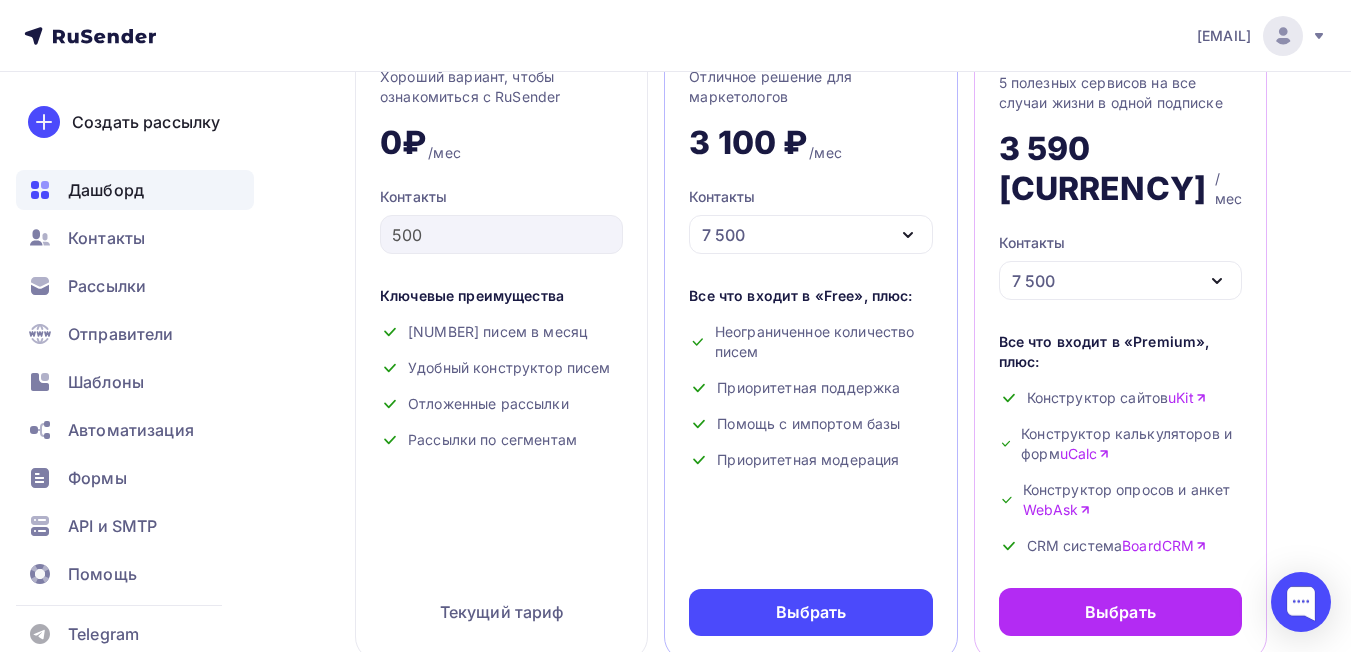 click on "Дашборд" at bounding box center [106, 190] 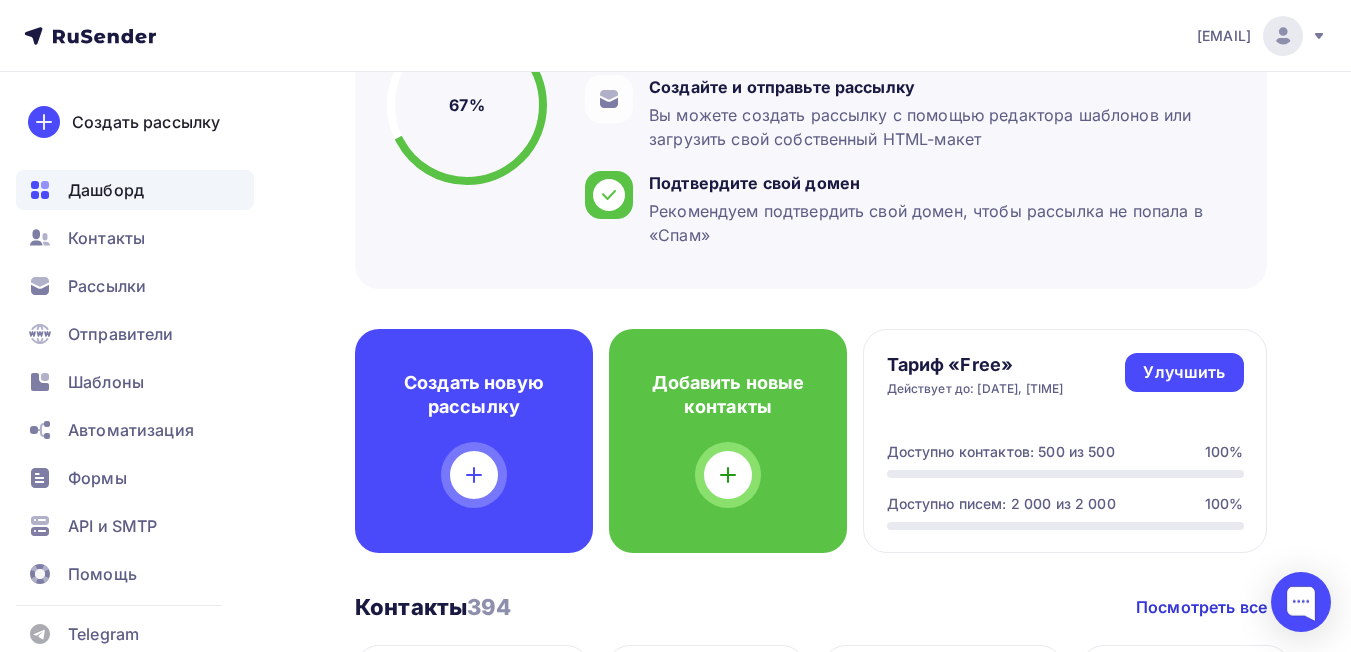 scroll, scrollTop: 222, scrollLeft: 0, axis: vertical 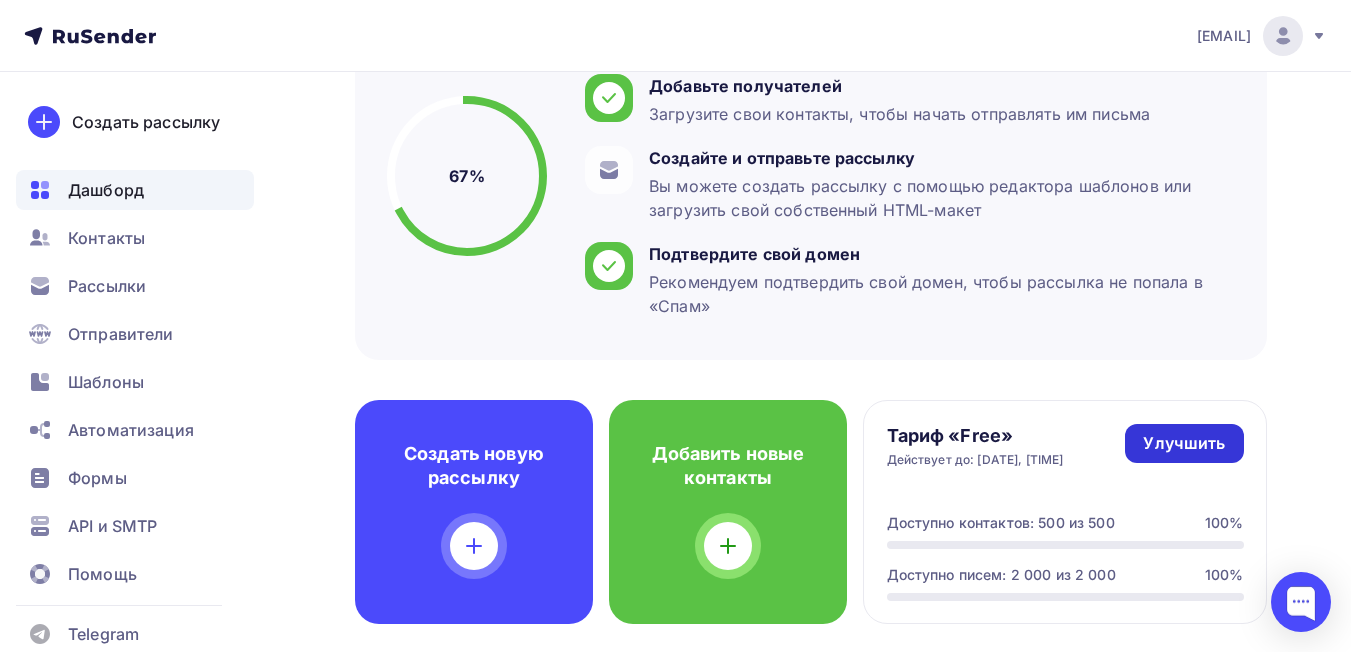drag, startPoint x: 1183, startPoint y: 449, endPoint x: 1173, endPoint y: 462, distance: 16.40122 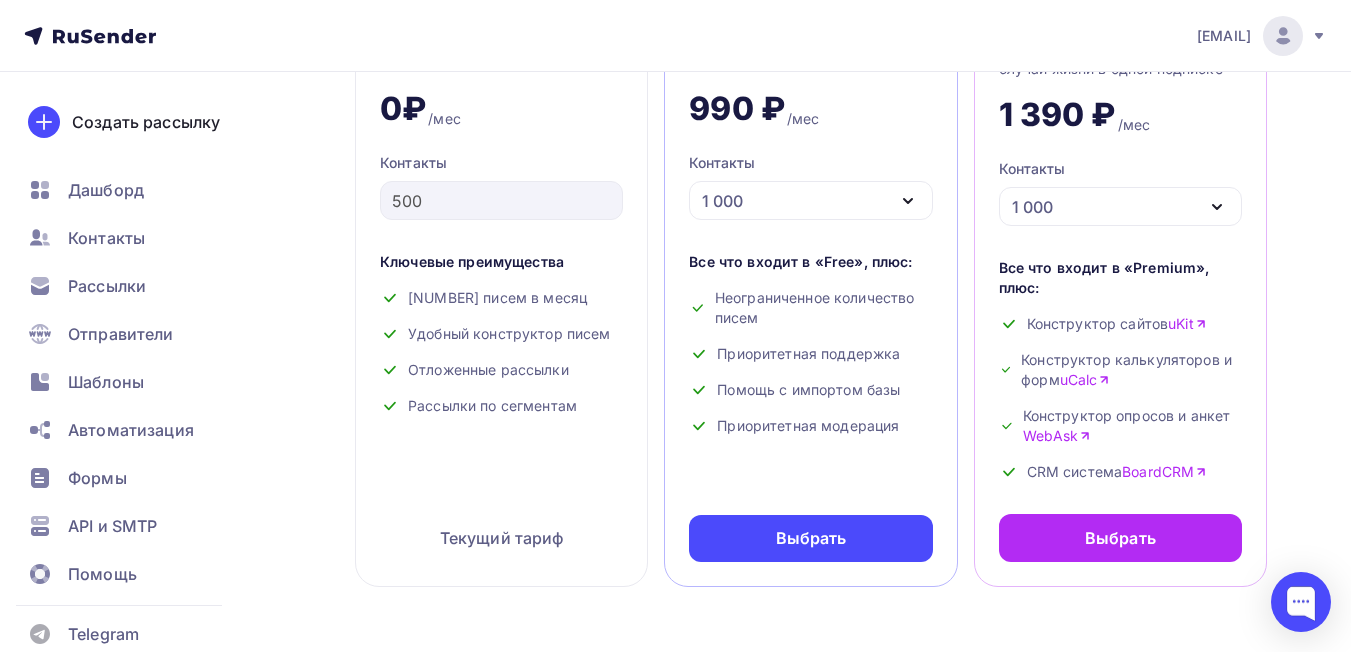 scroll, scrollTop: 200, scrollLeft: 0, axis: vertical 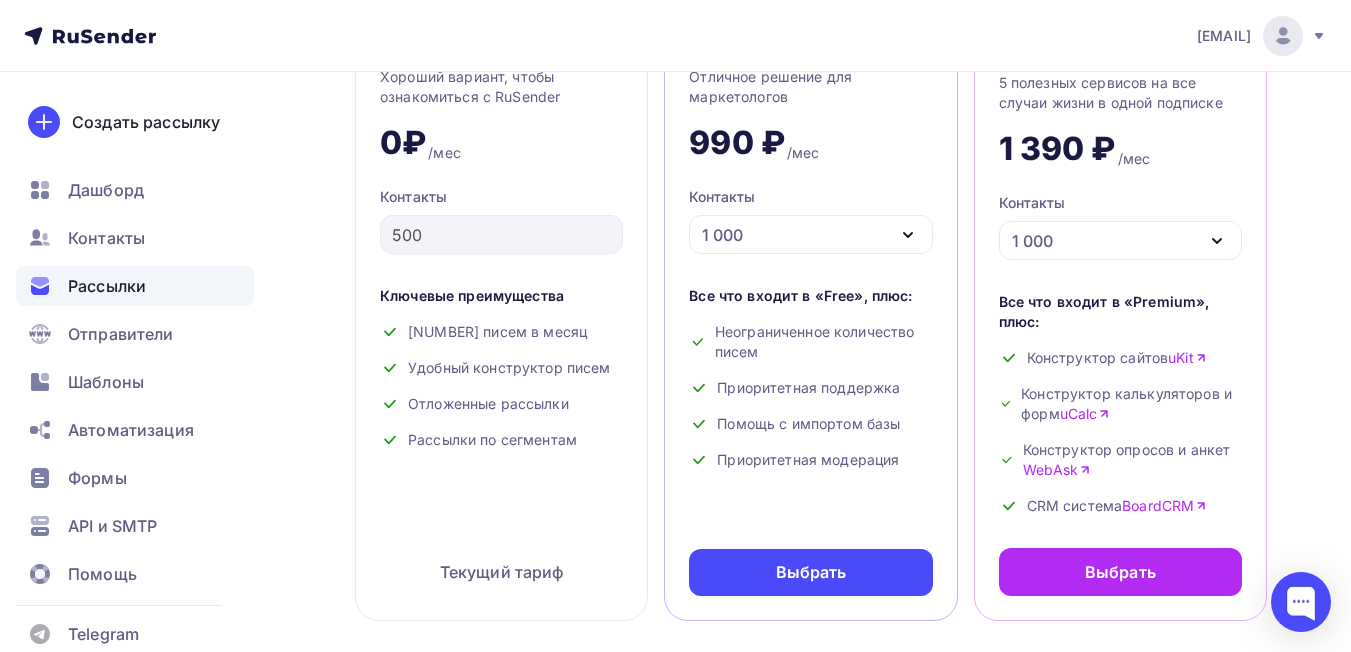 click on "Рассылки" at bounding box center (107, 286) 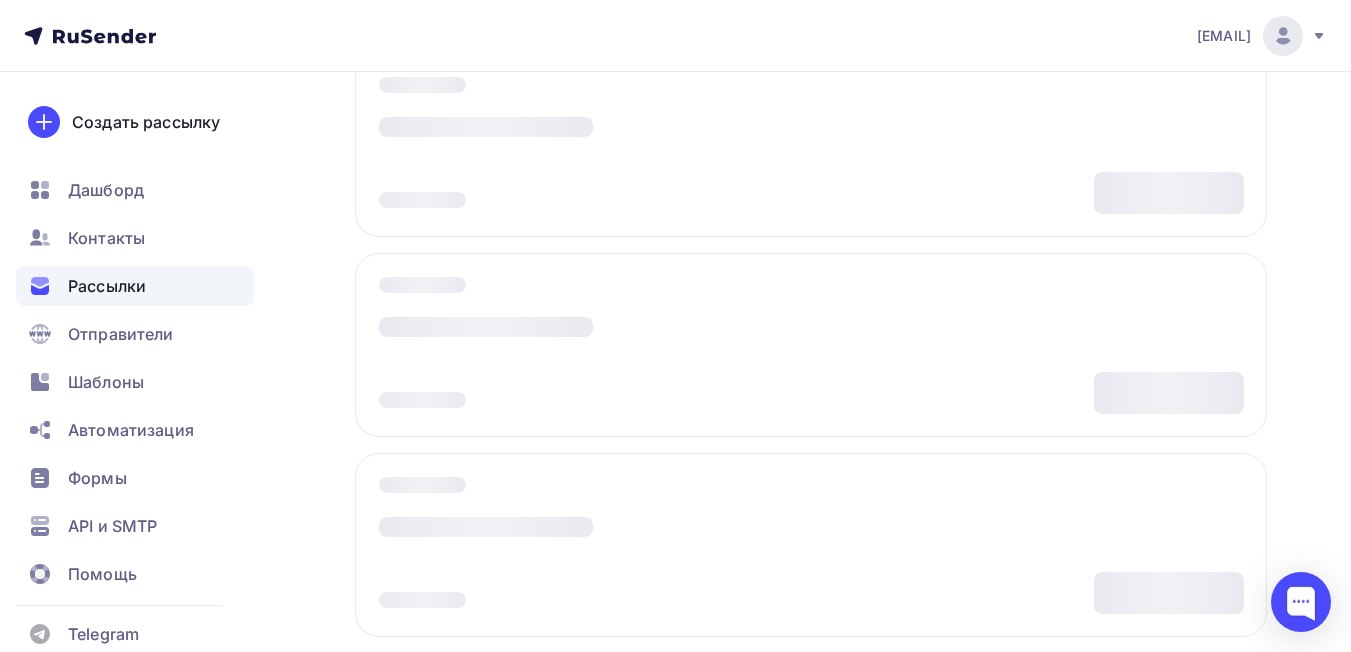 scroll, scrollTop: 0, scrollLeft: 0, axis: both 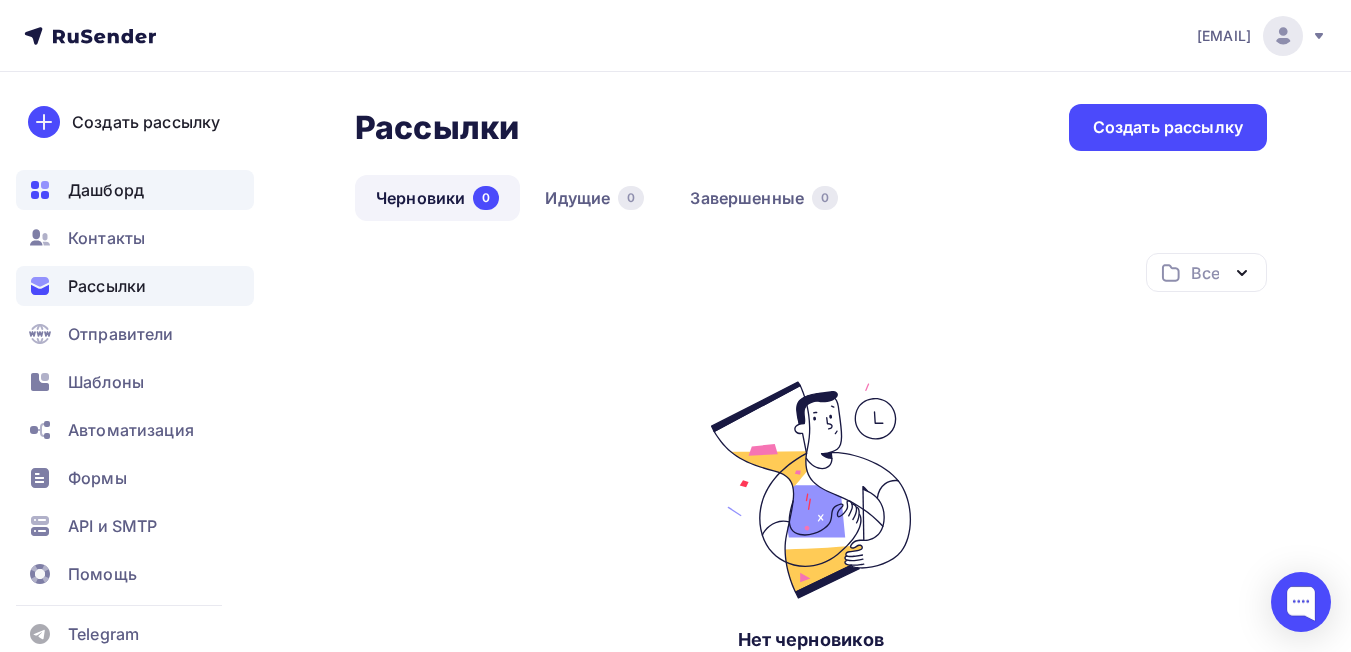 click on "Дашборд" at bounding box center (106, 190) 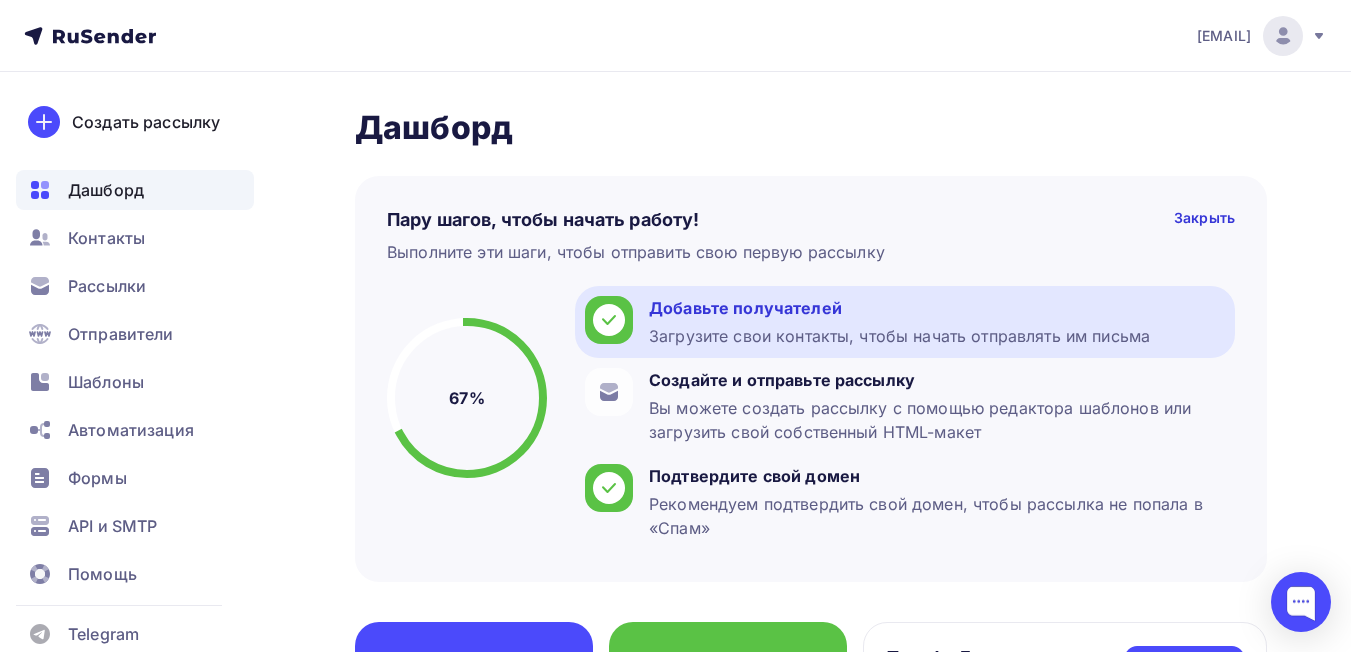 click on "Добавьте получателей" at bounding box center (899, 308) 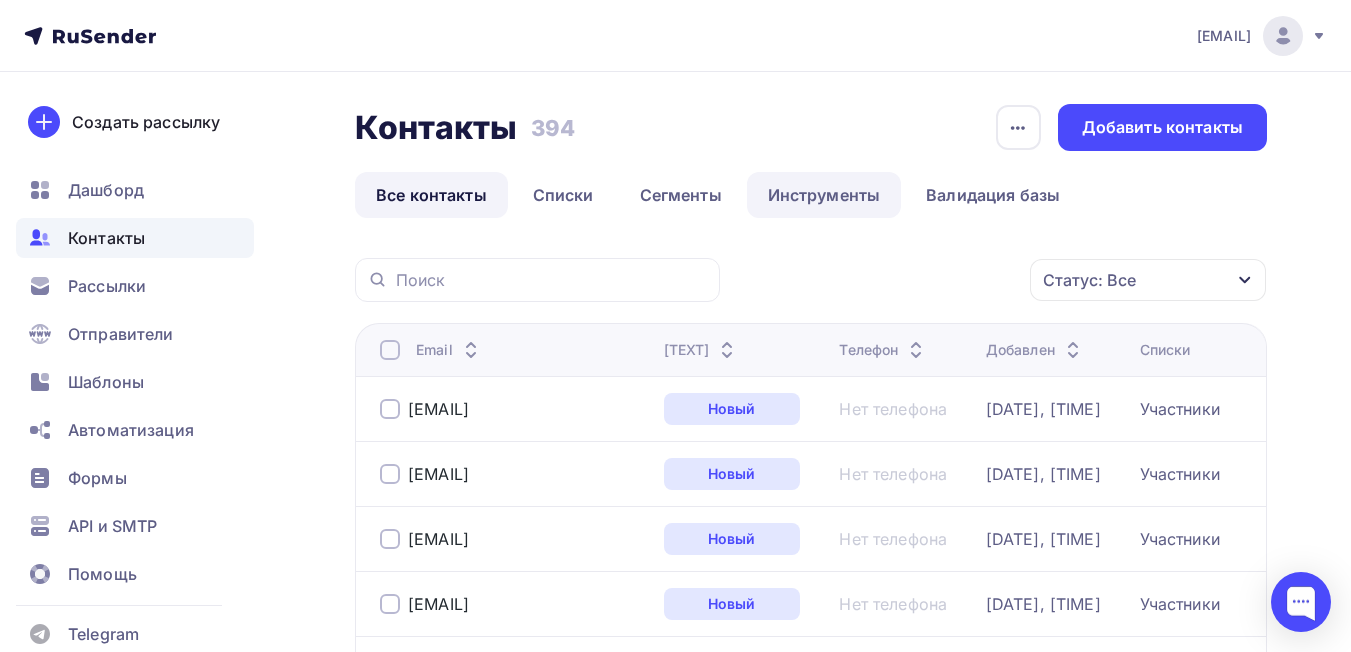 click on "Инструменты" at bounding box center [824, 195] 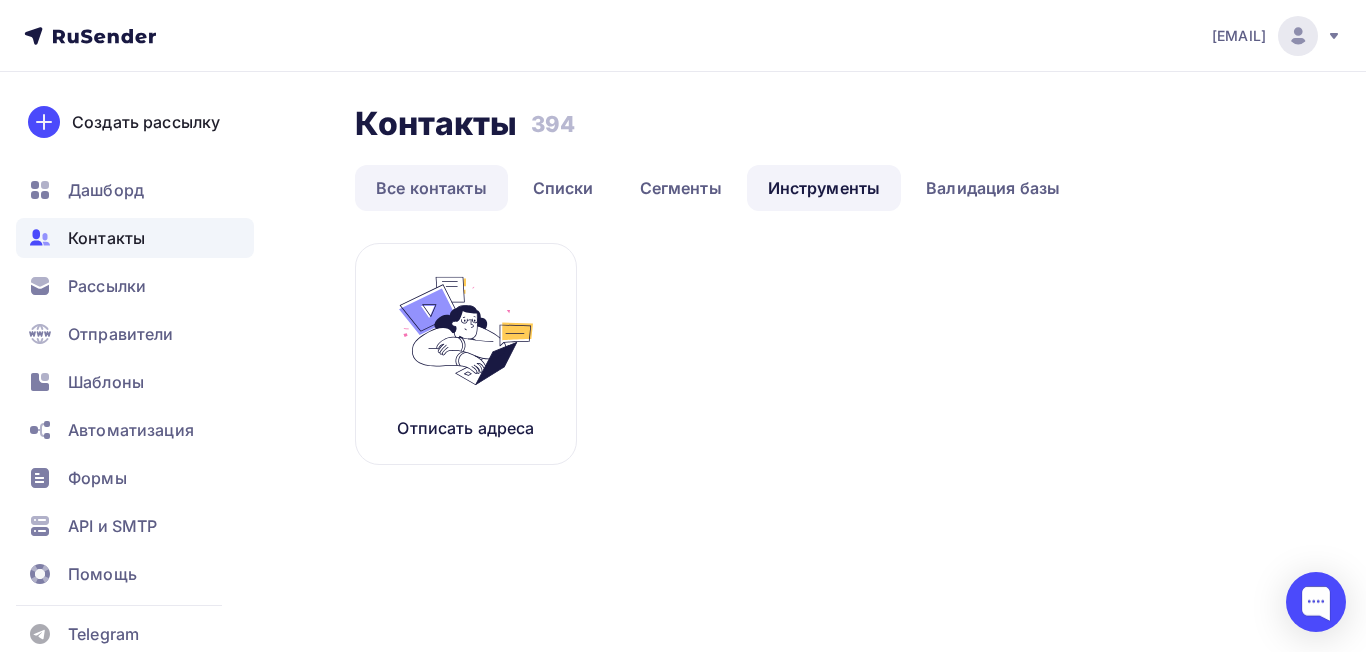 click on "Все контакты" at bounding box center [431, 188] 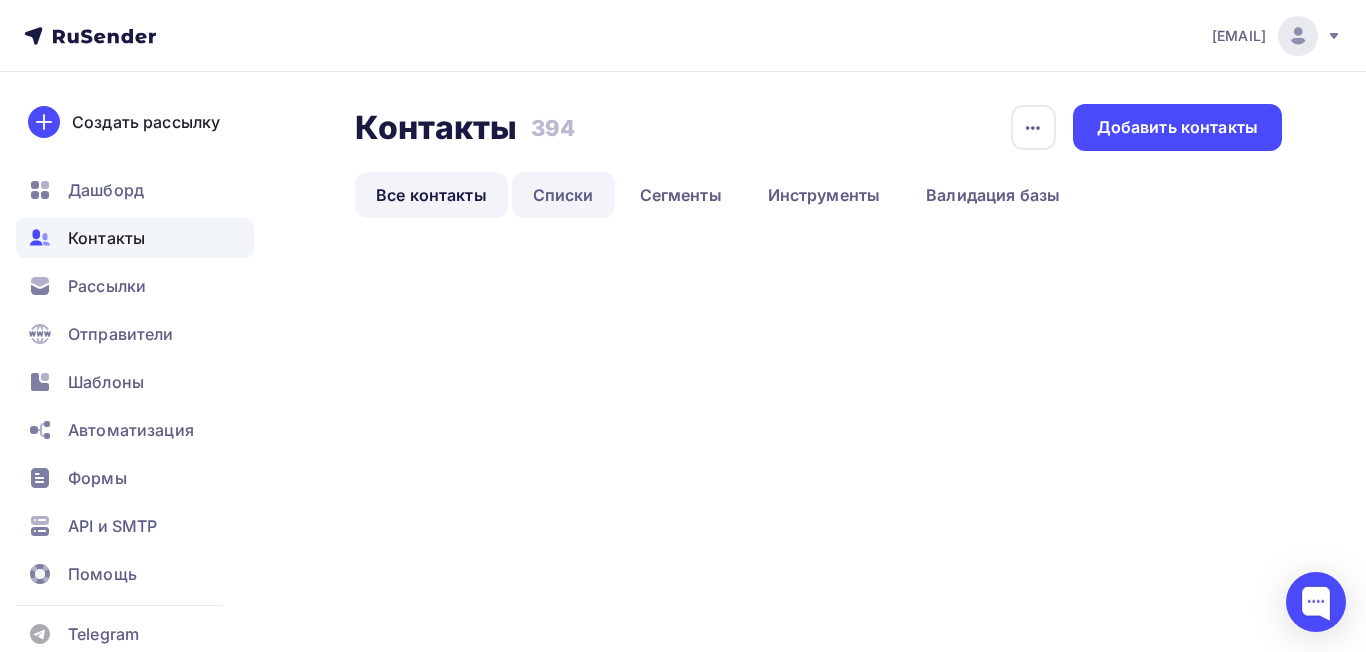 click on "Списки" at bounding box center [563, 195] 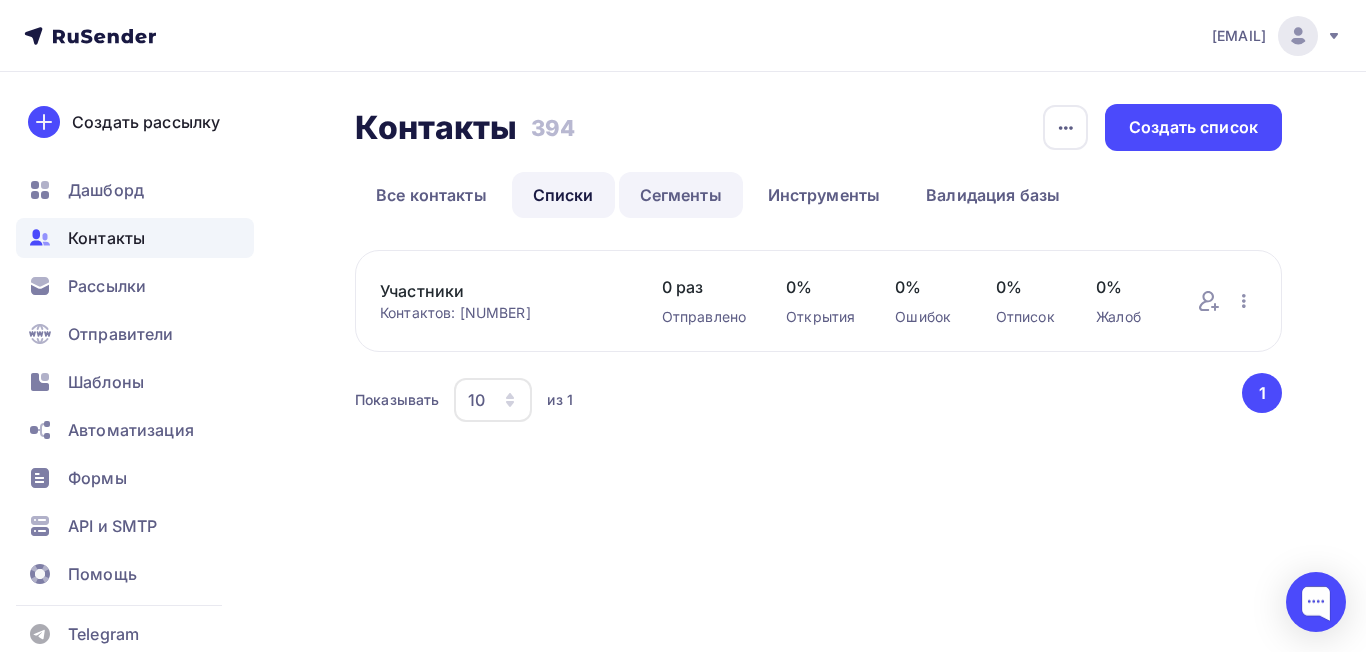 click on "Сегменты" at bounding box center [681, 195] 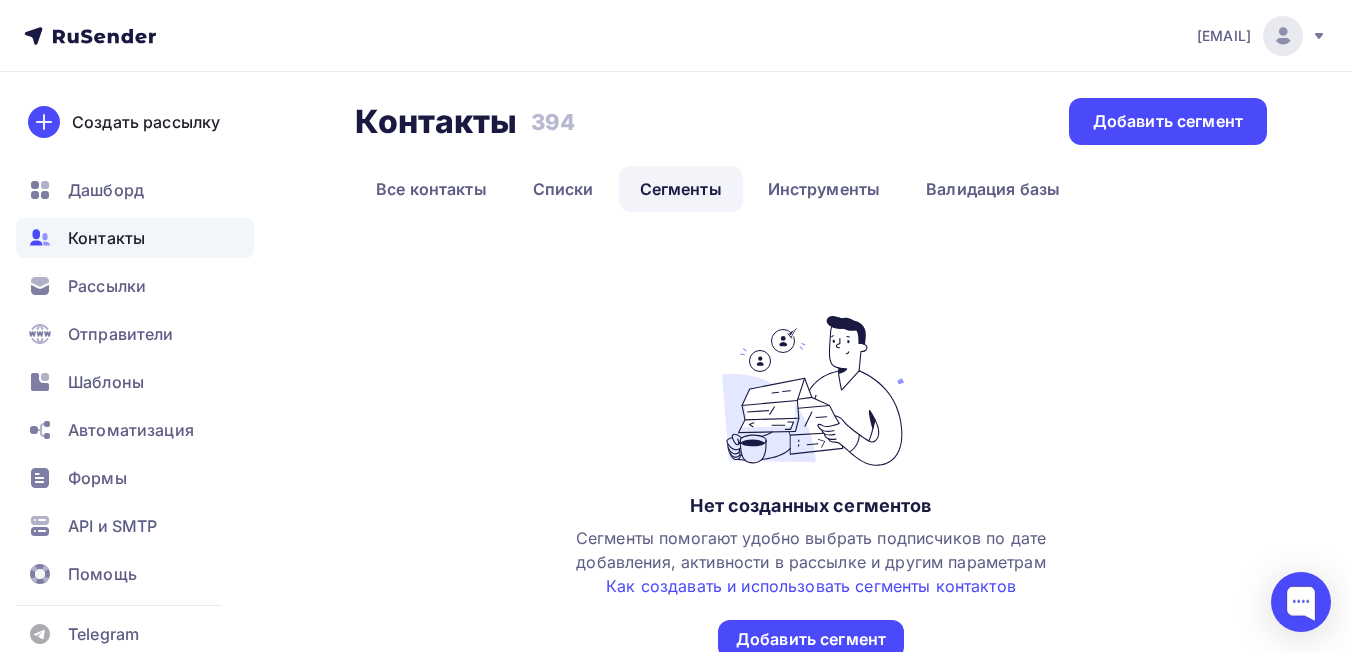 scroll, scrollTop: 0, scrollLeft: 0, axis: both 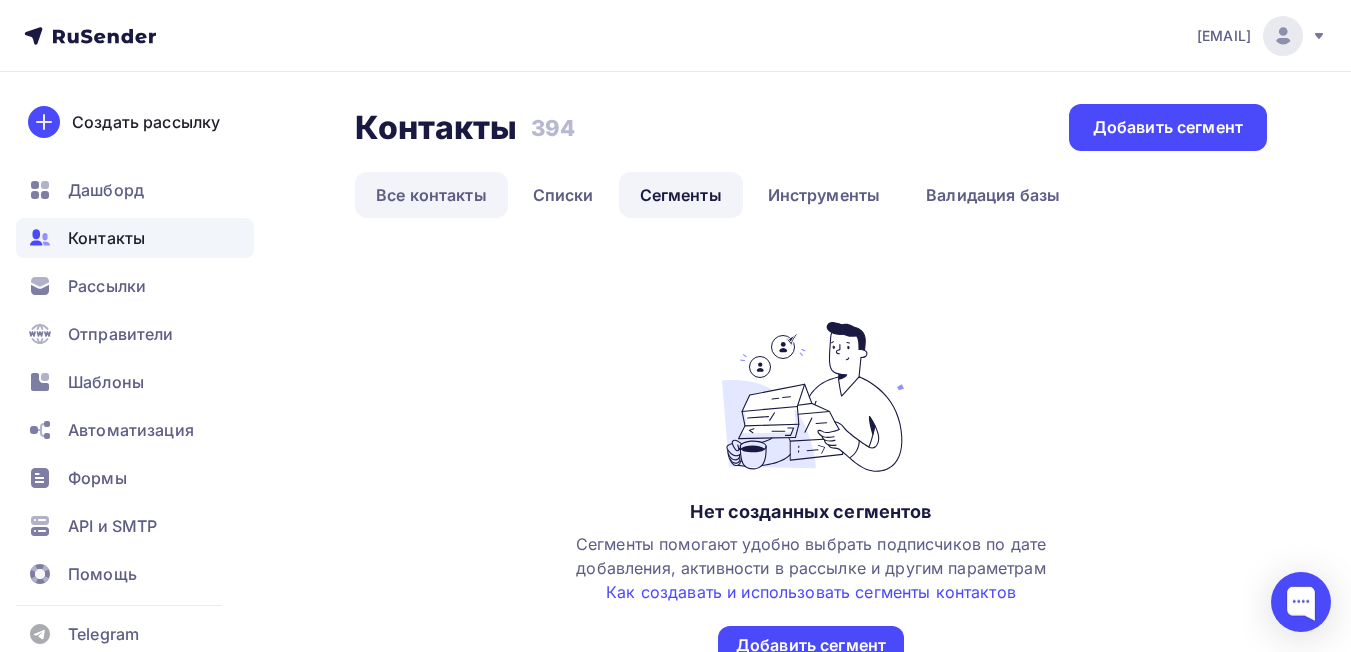 click on "Все контакты" at bounding box center [431, 195] 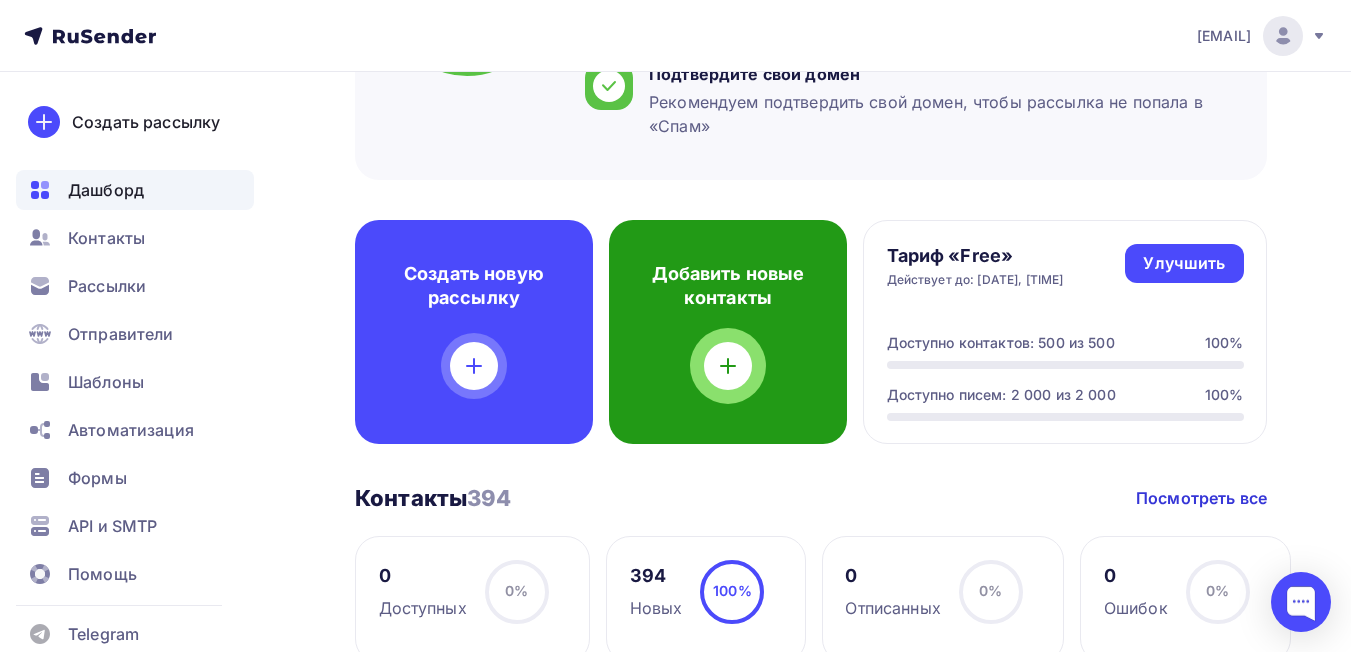 scroll, scrollTop: 200, scrollLeft: 0, axis: vertical 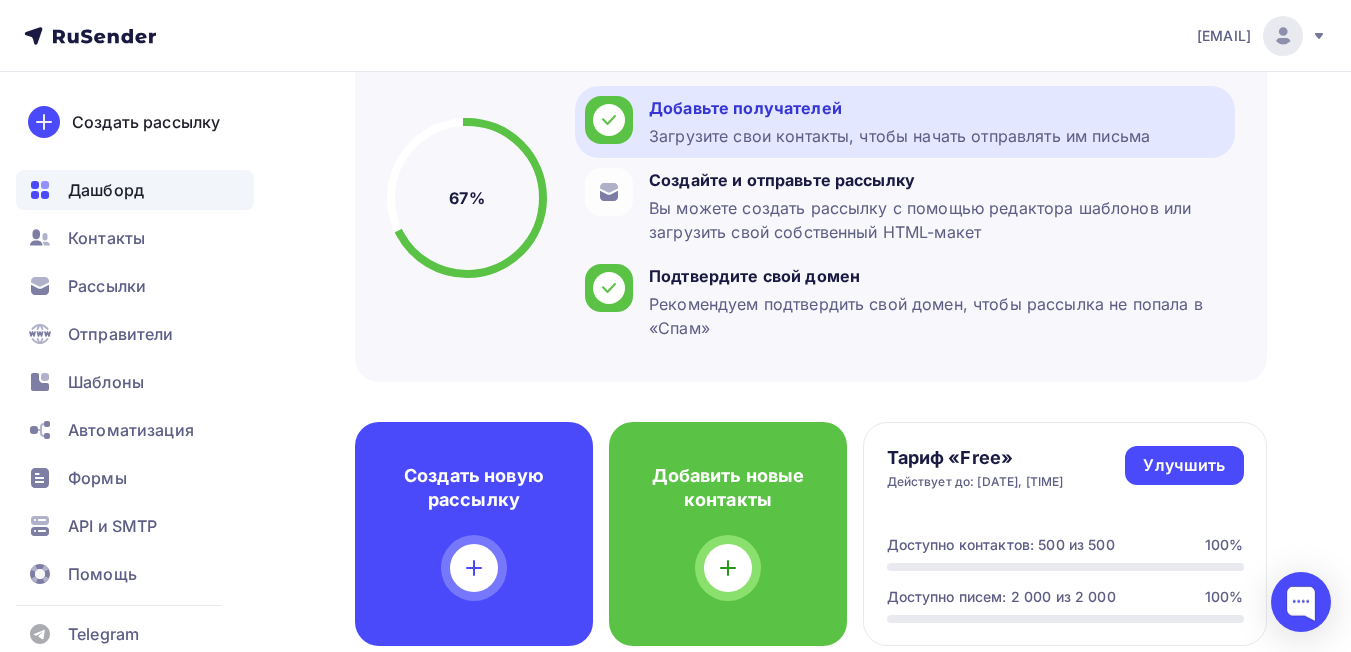 click on "Добавьте получателей" at bounding box center [899, 108] 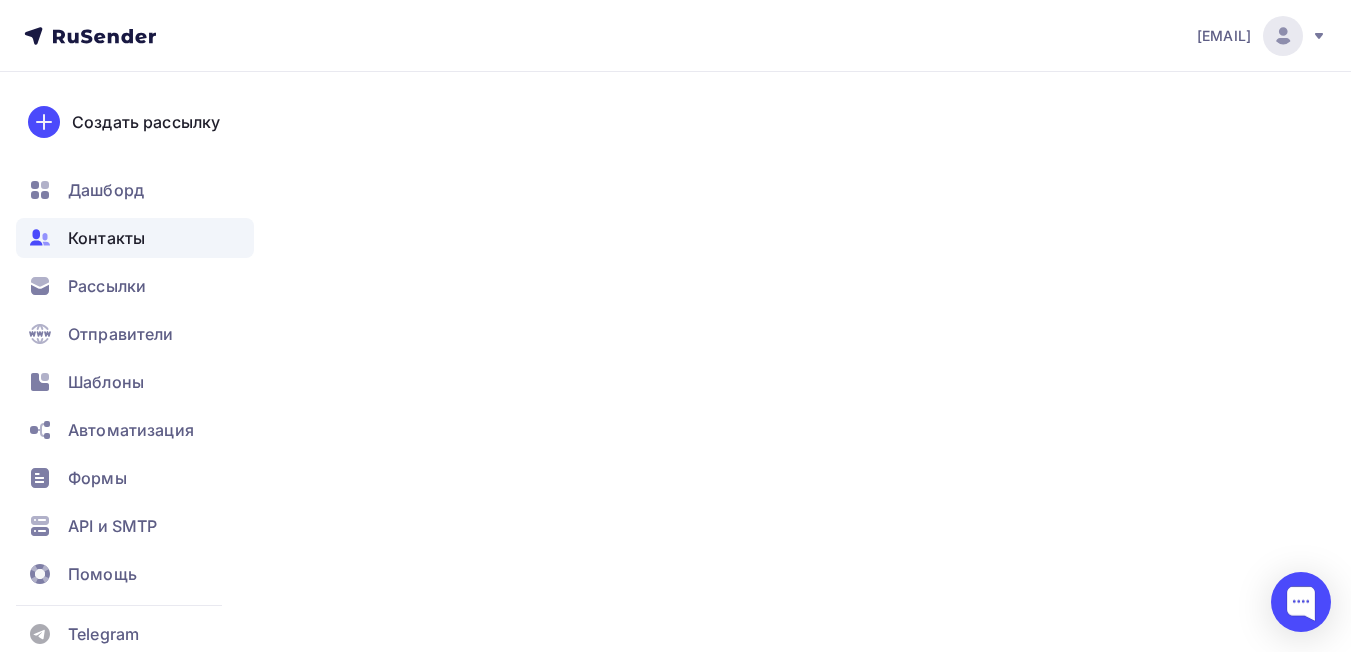 scroll, scrollTop: 0, scrollLeft: 0, axis: both 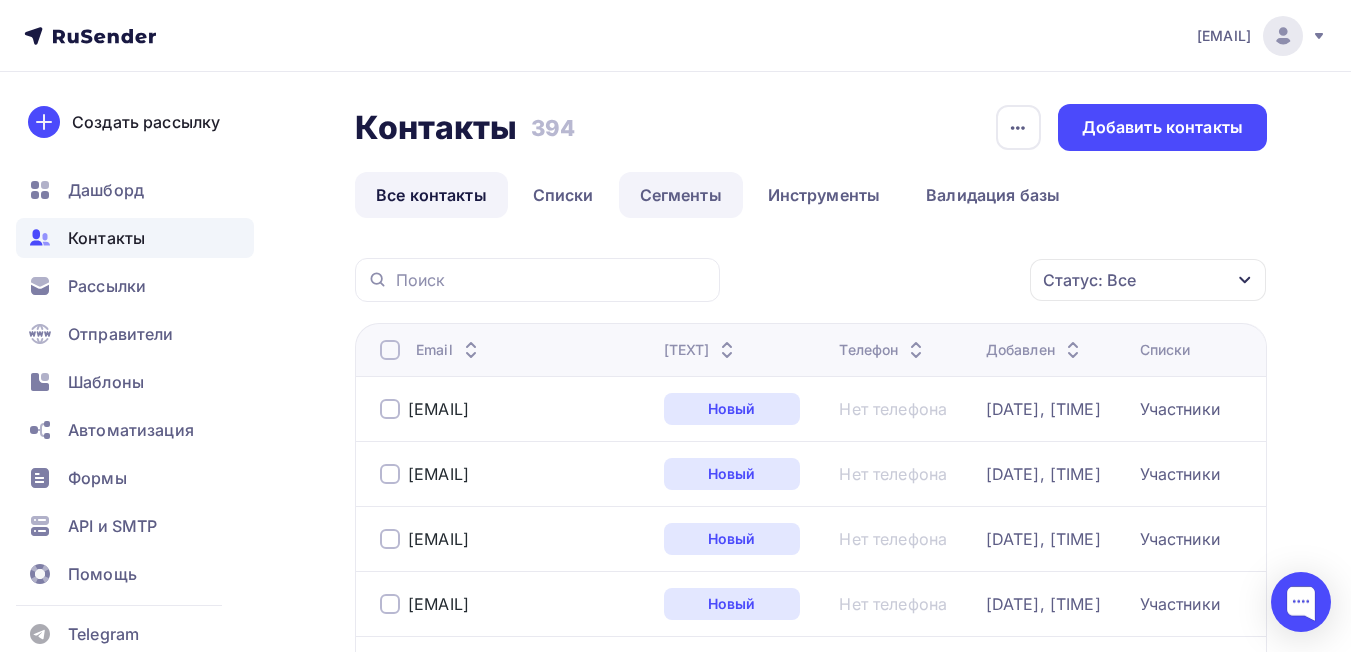 click on "Сегменты" at bounding box center (681, 195) 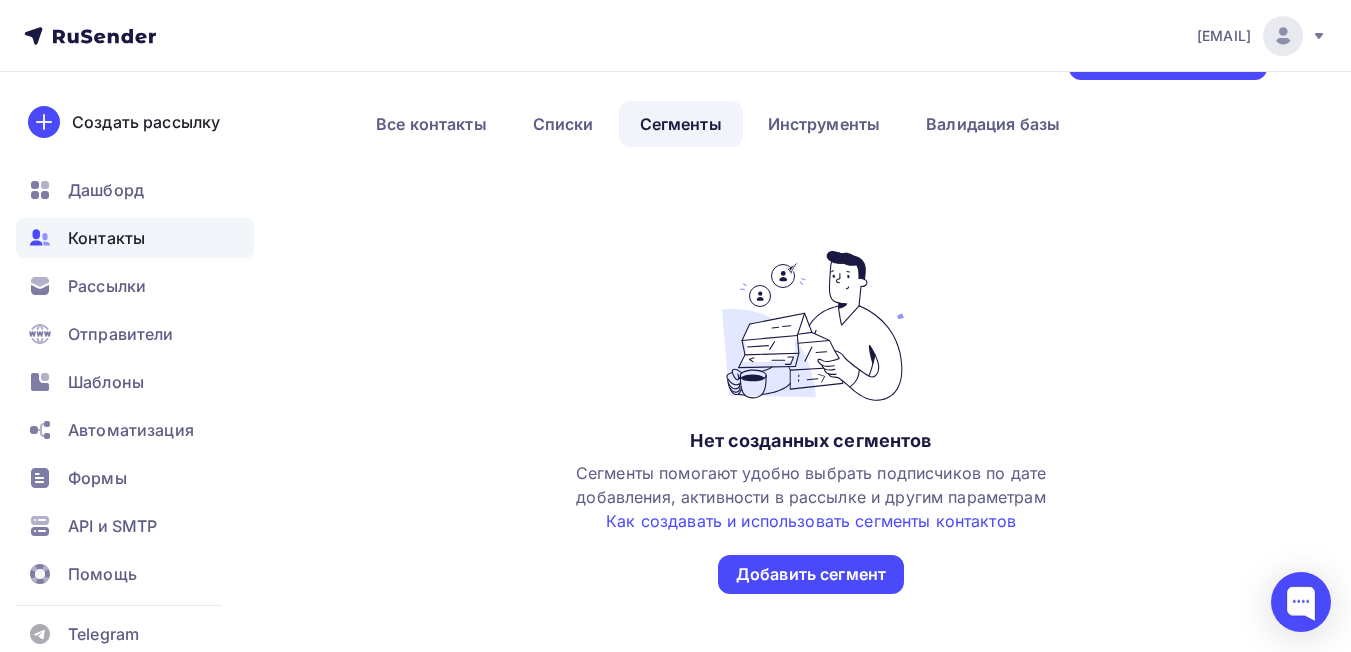 scroll, scrollTop: 133, scrollLeft: 0, axis: vertical 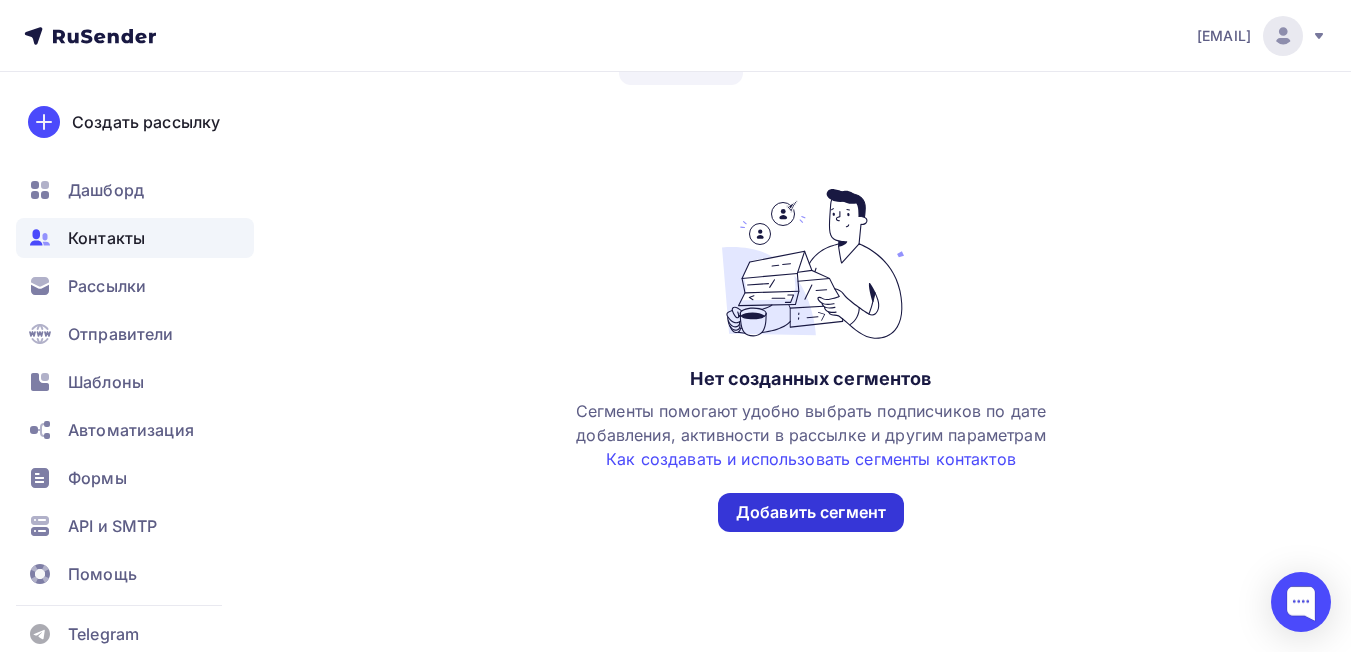 click on "Добавить сегмент" at bounding box center (811, 512) 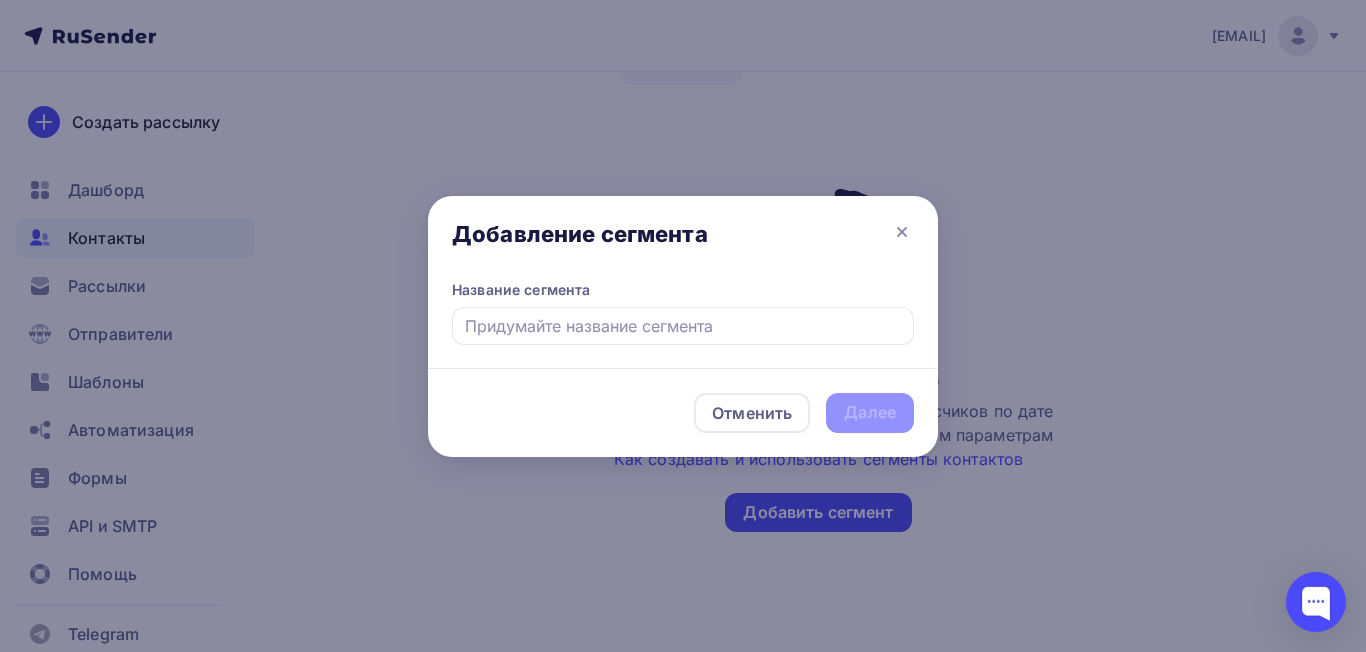 click at bounding box center (683, 326) 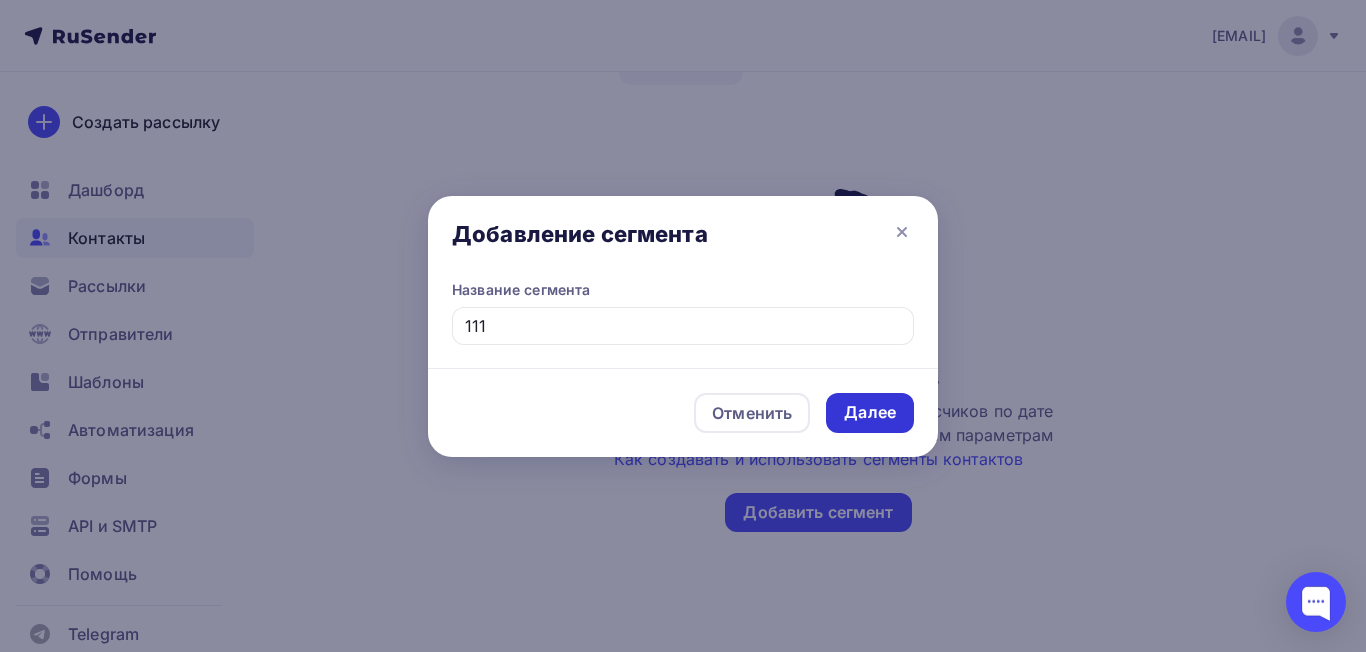 type on "111" 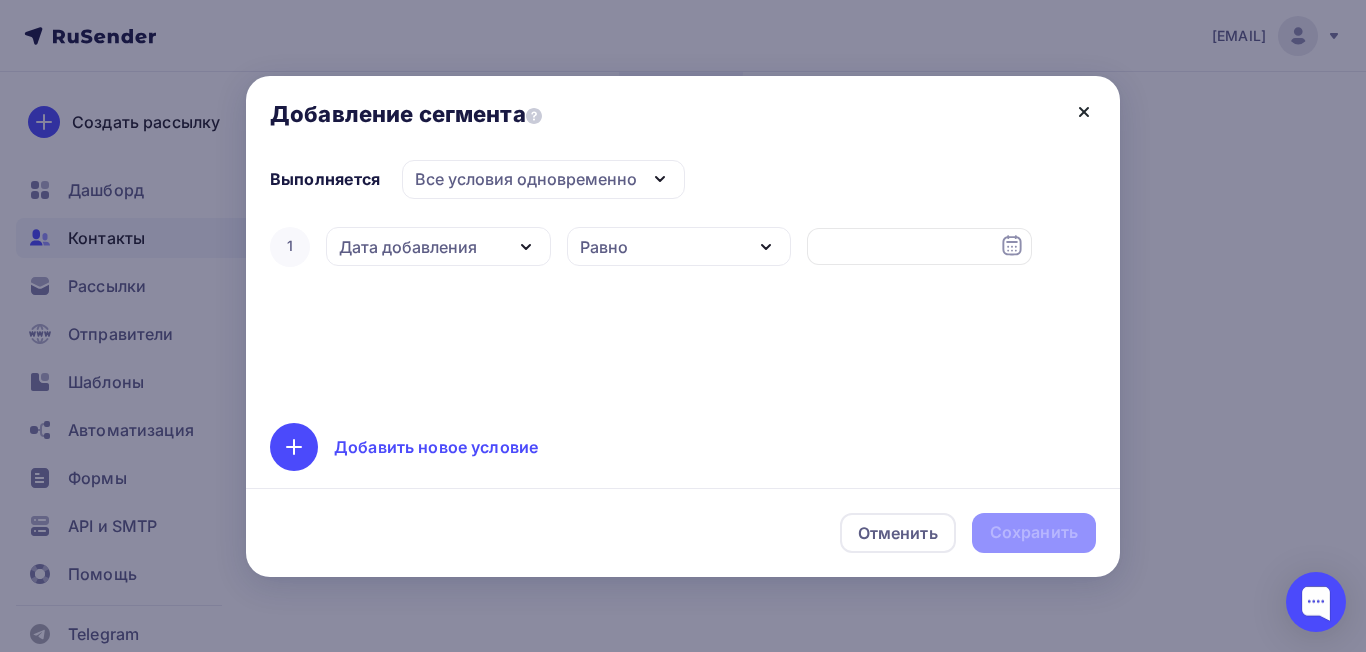 click at bounding box center (1084, 112) 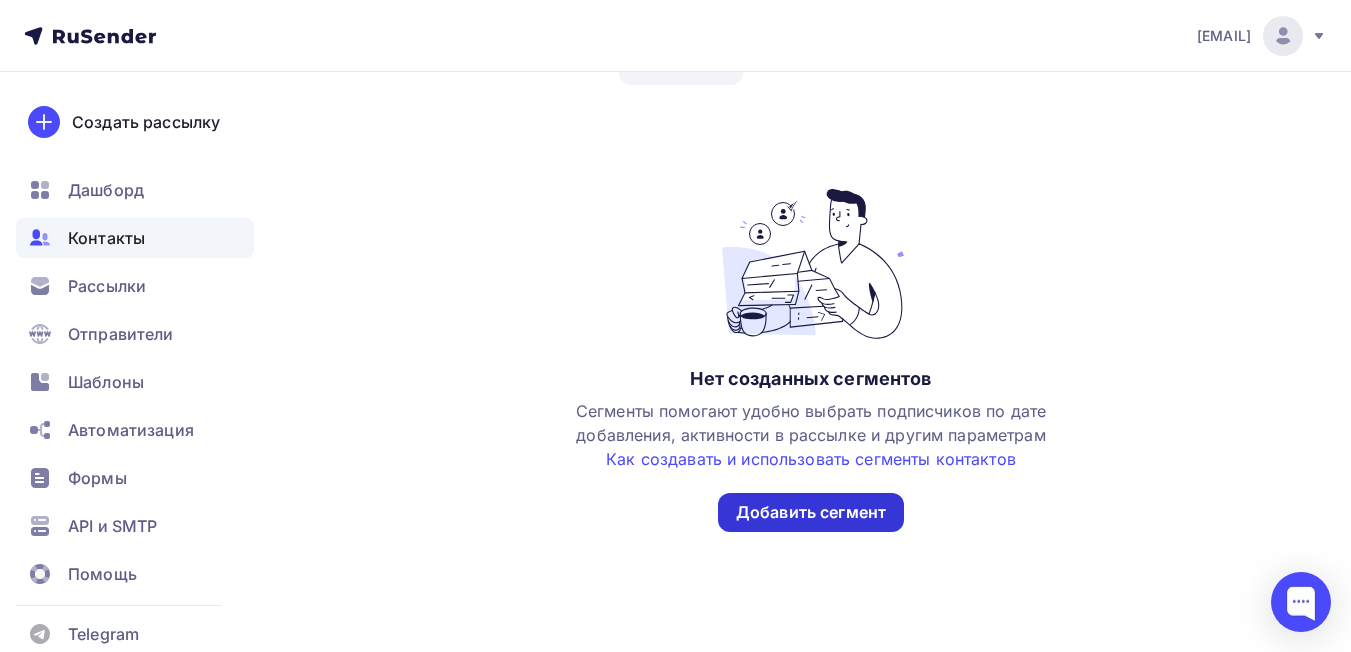click on "Добавить сегмент" at bounding box center [811, 512] 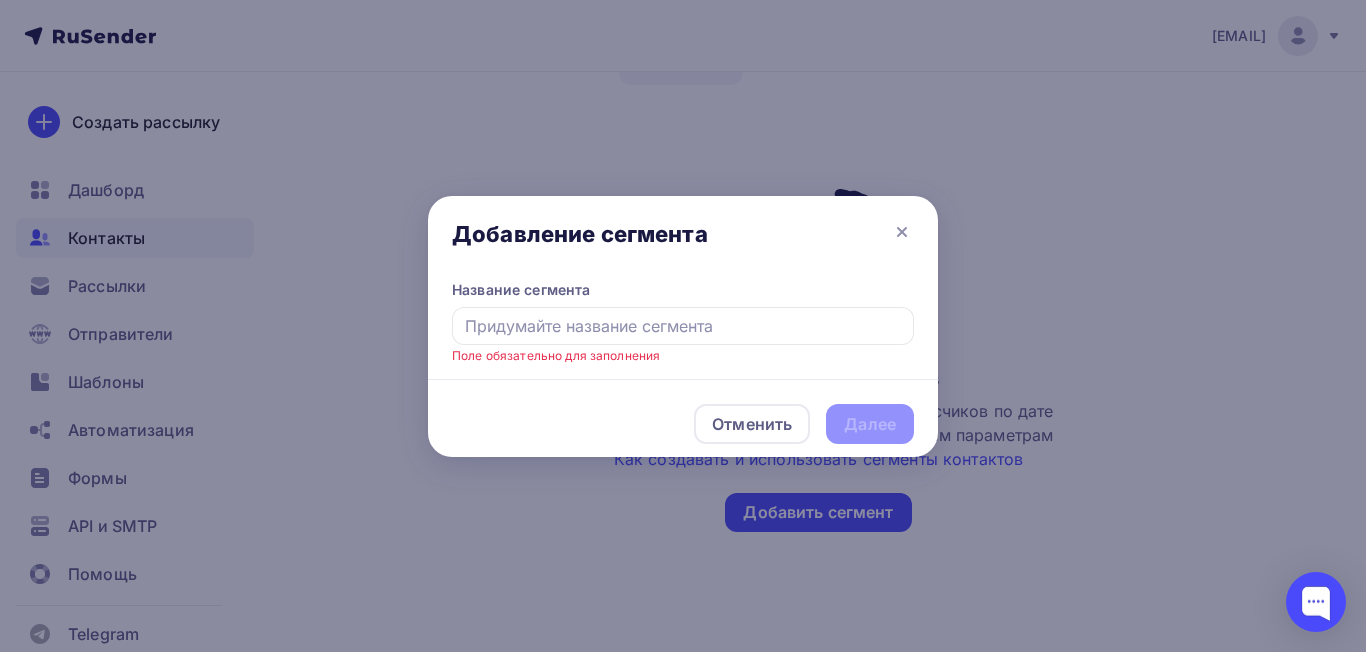 drag, startPoint x: 903, startPoint y: 233, endPoint x: 923, endPoint y: 230, distance: 20.22375 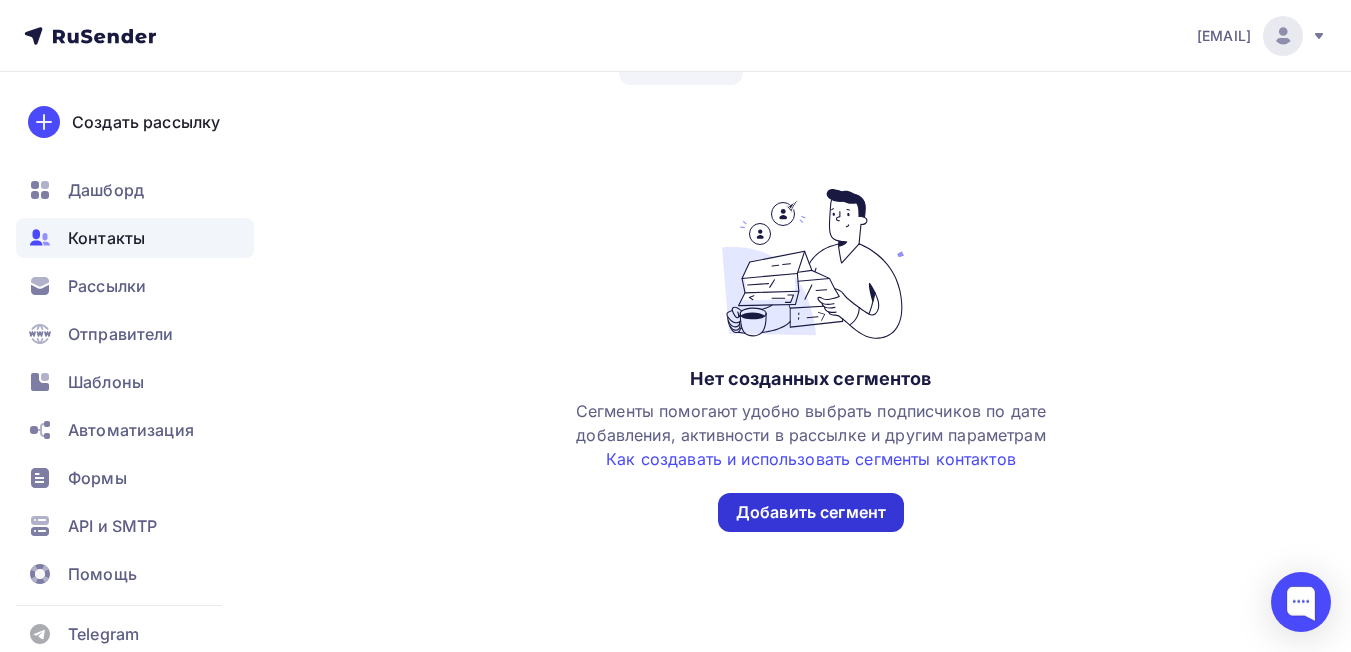 click on "Добавить сегмент" at bounding box center [811, 512] 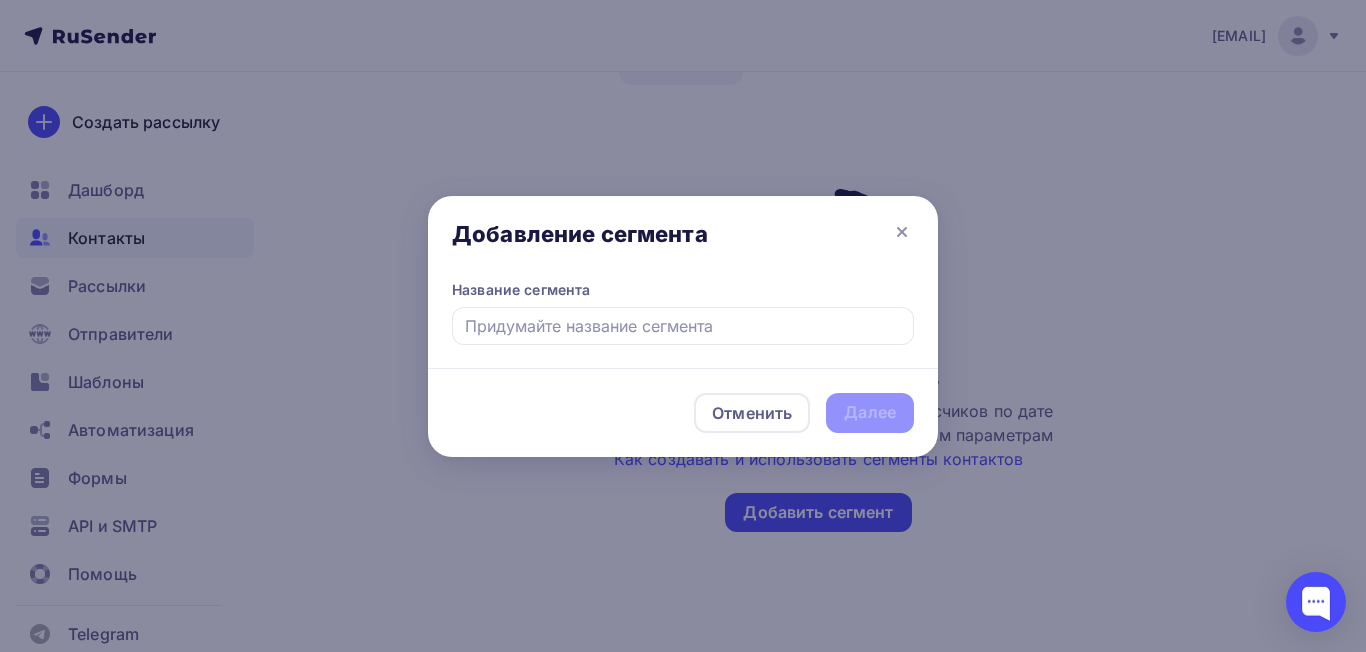 click at bounding box center [683, 326] 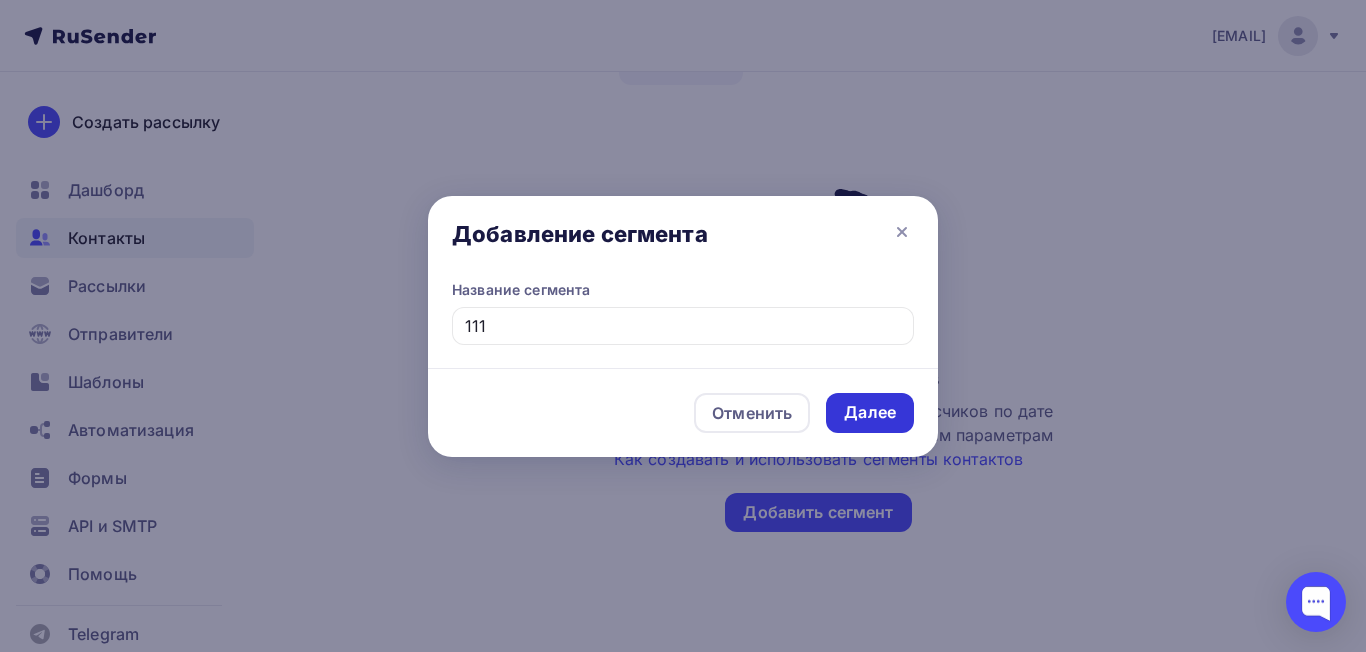 type on "111" 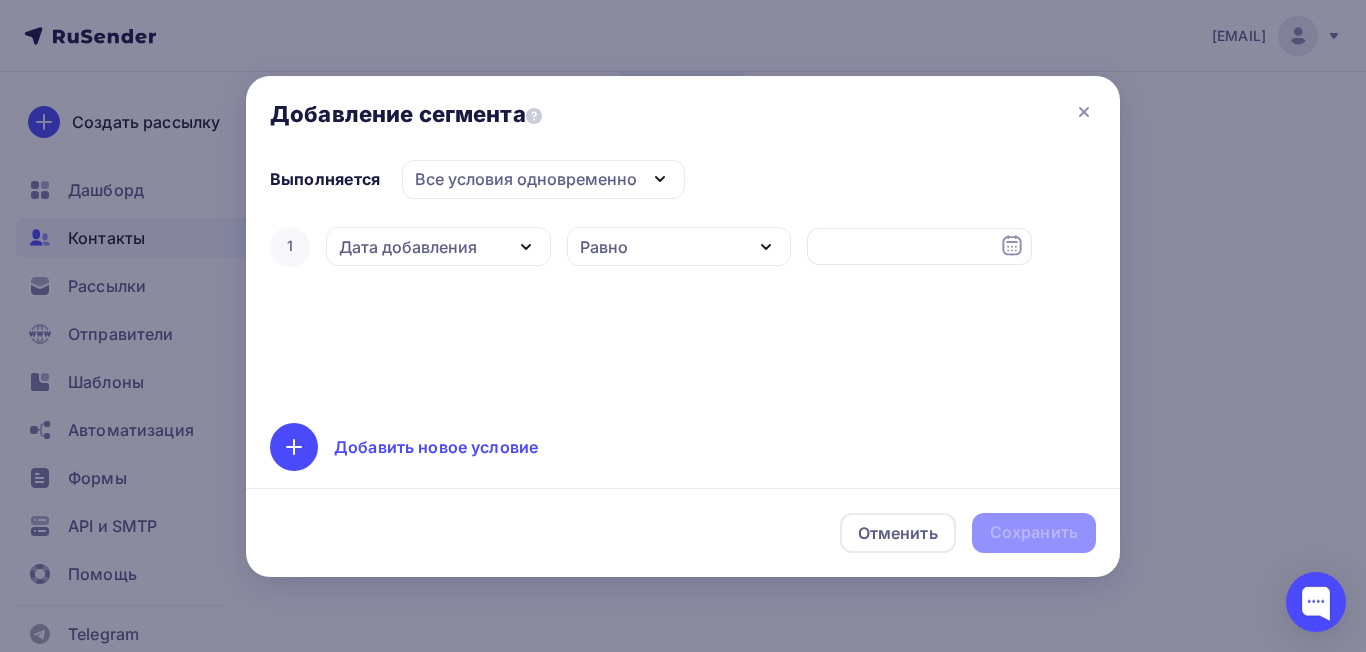 click on "Равно" at bounding box center [679, 246] 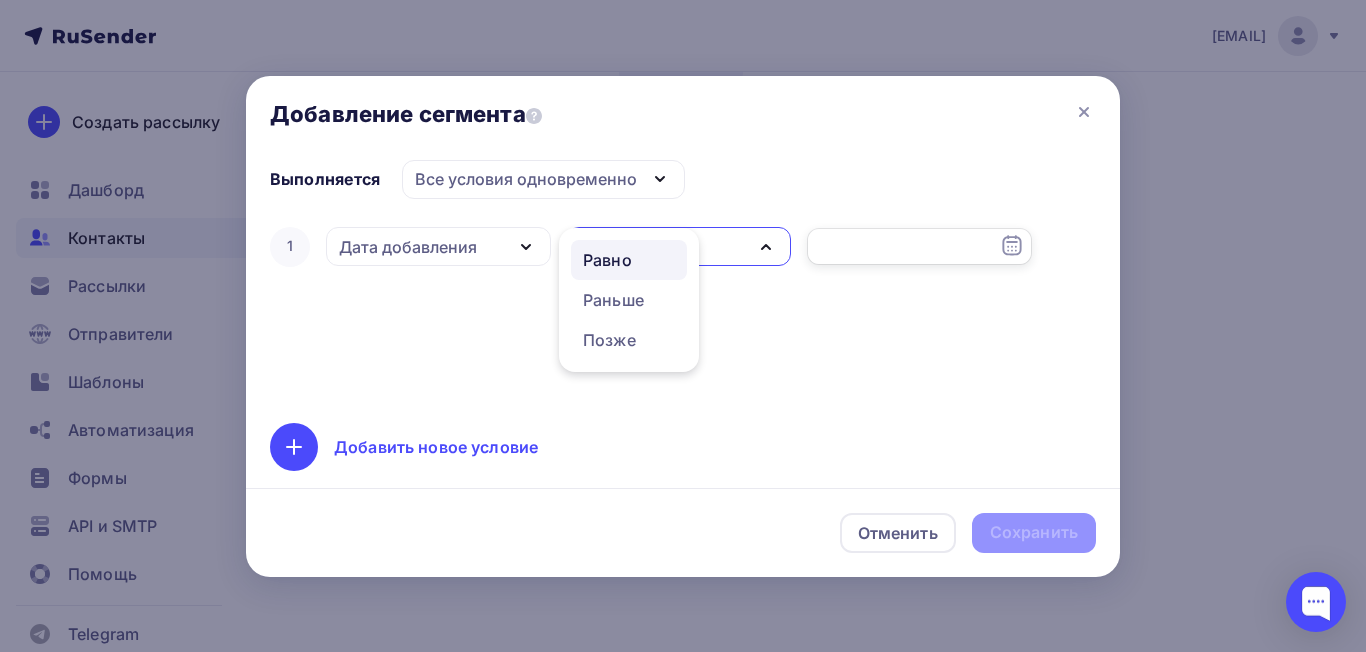 click at bounding box center [919, 247] 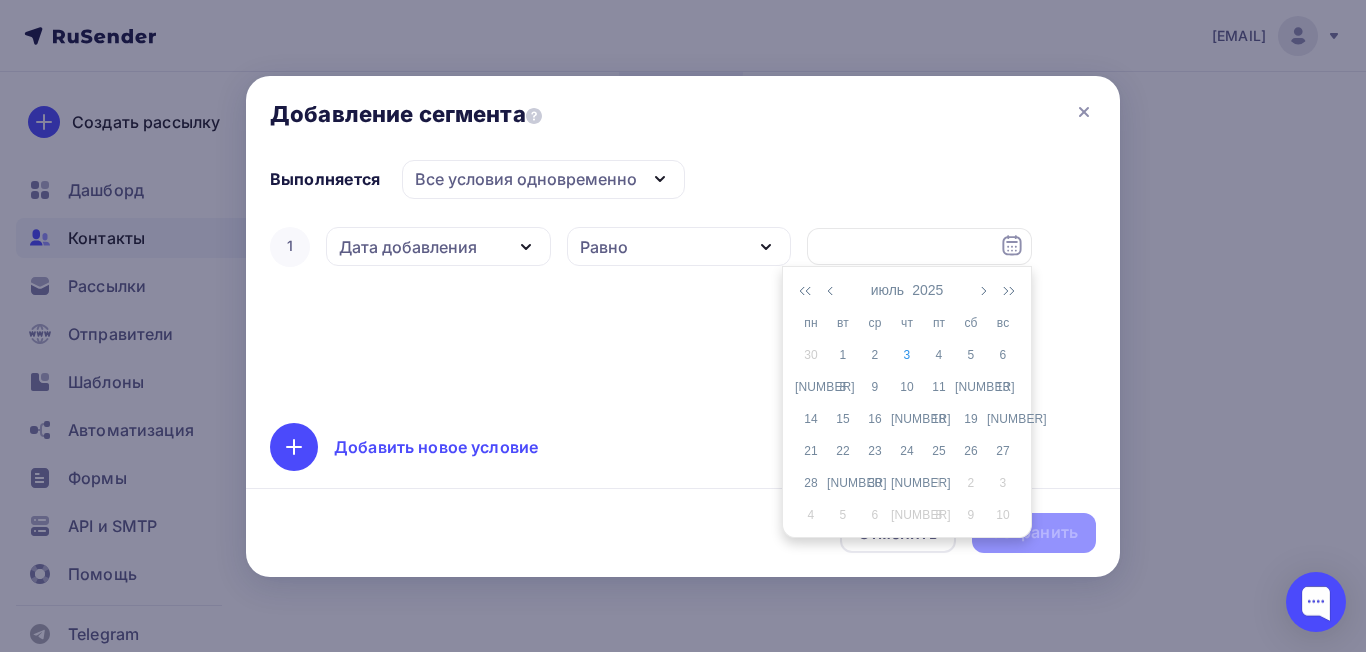 click on "Выполняется
Все условия одновременно
Все условия одновременно           Хотя бы одно из условий             1
Дата добавления
Дата добавления           Активность в рассылке           Наличие в списке           Статус контакта
Базовые
Email           Телефон           Имя
Равно
Равно           Раньше           Позже
Удалить
Добавить новое условие" at bounding box center [683, 317] 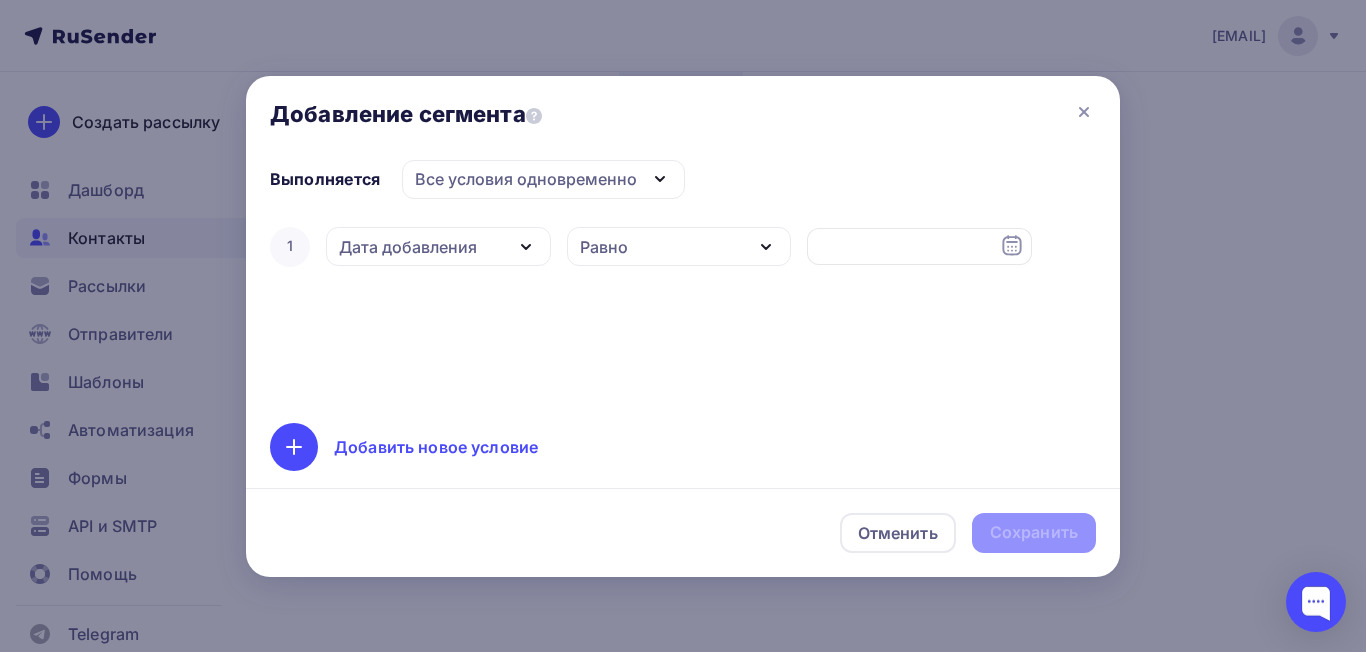 click on "Добавить новое условие" at bounding box center [294, 447] 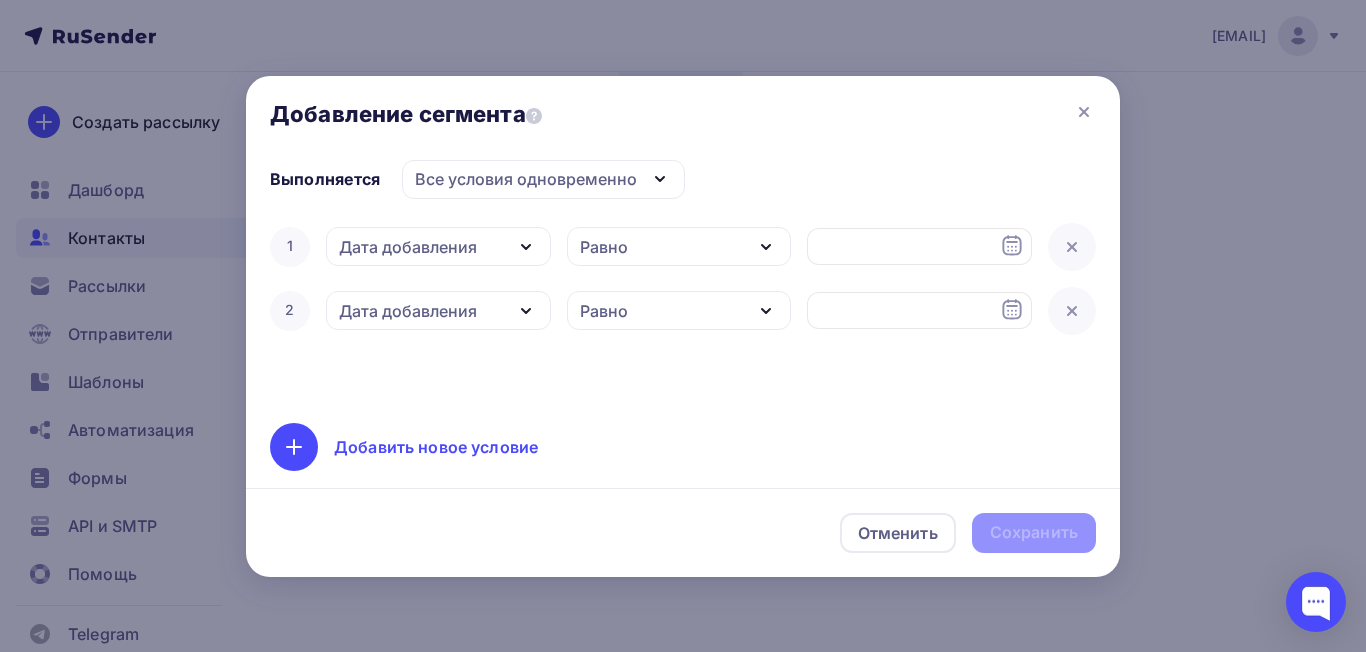 click at bounding box center (660, 179) 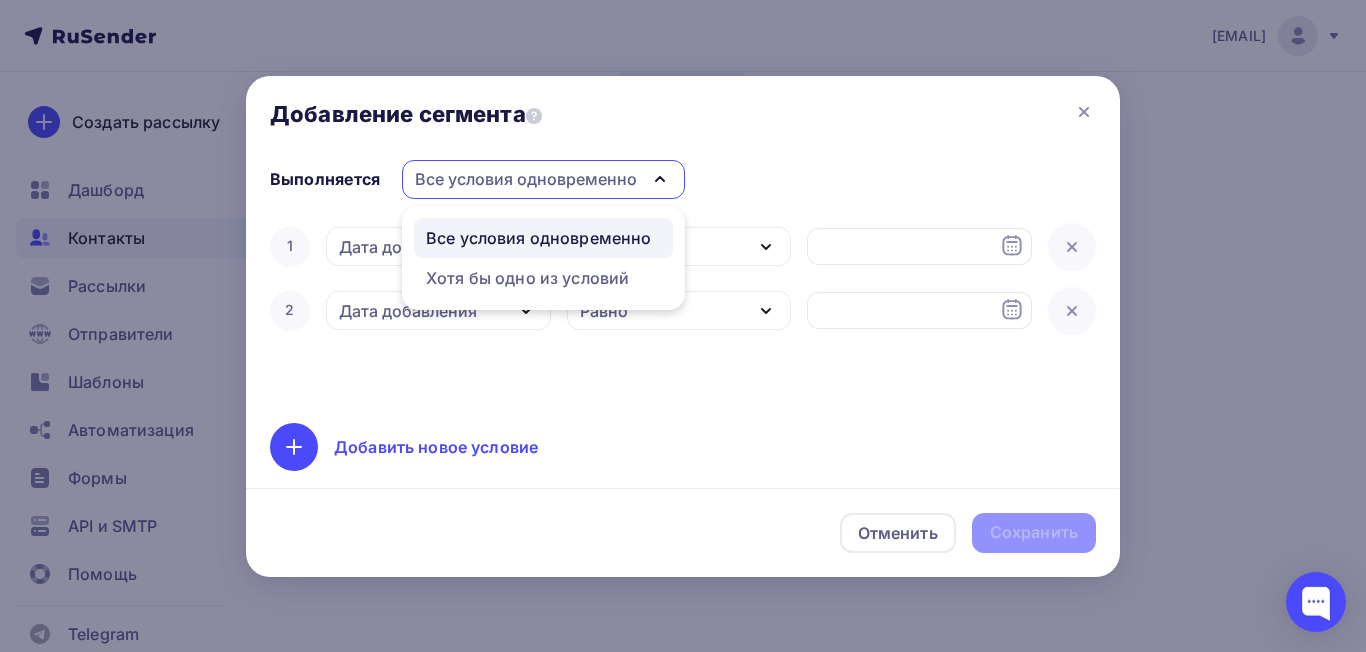 drag, startPoint x: 809, startPoint y: 119, endPoint x: 768, endPoint y: 119, distance: 41 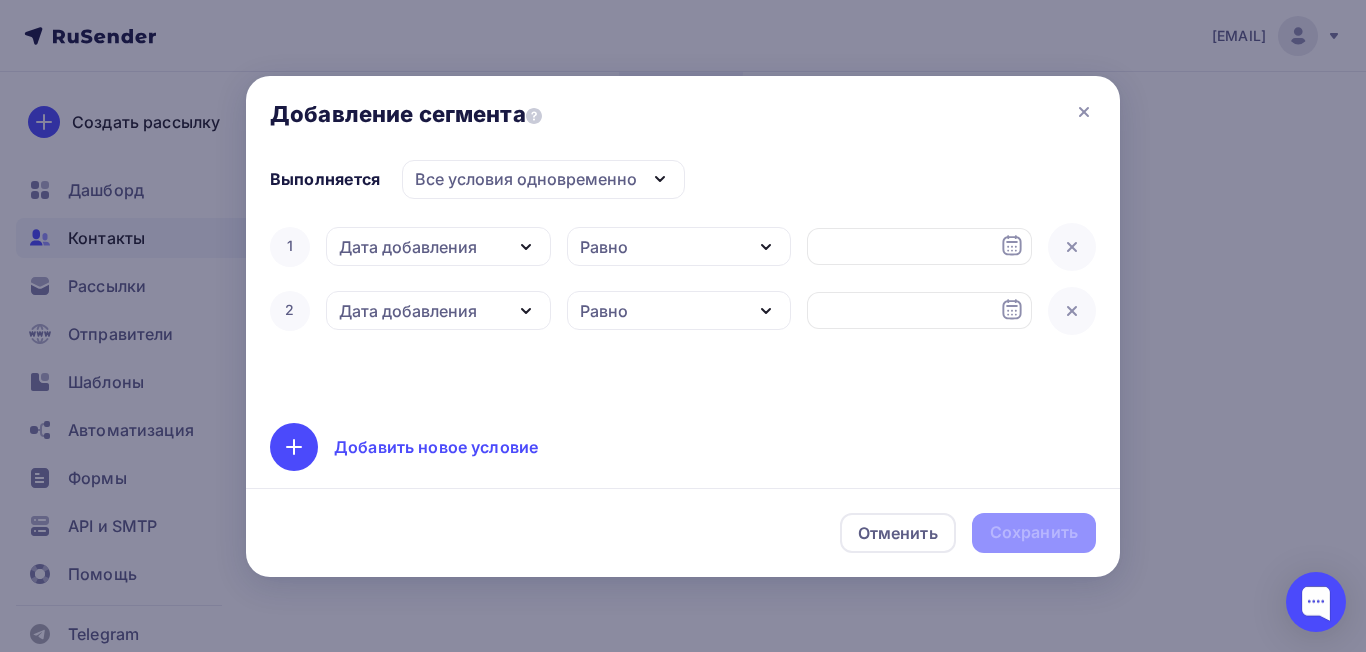 click at bounding box center [660, 179] 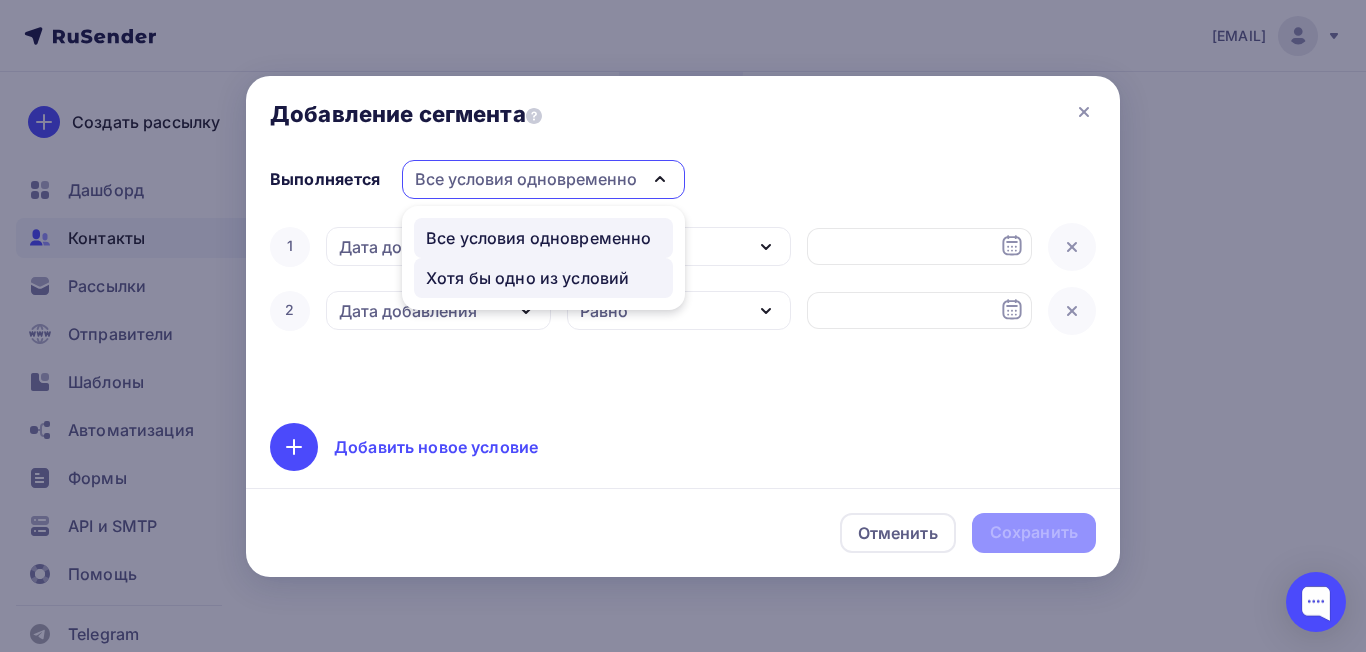 click on "Хотя бы одно из условий" at bounding box center (538, 238) 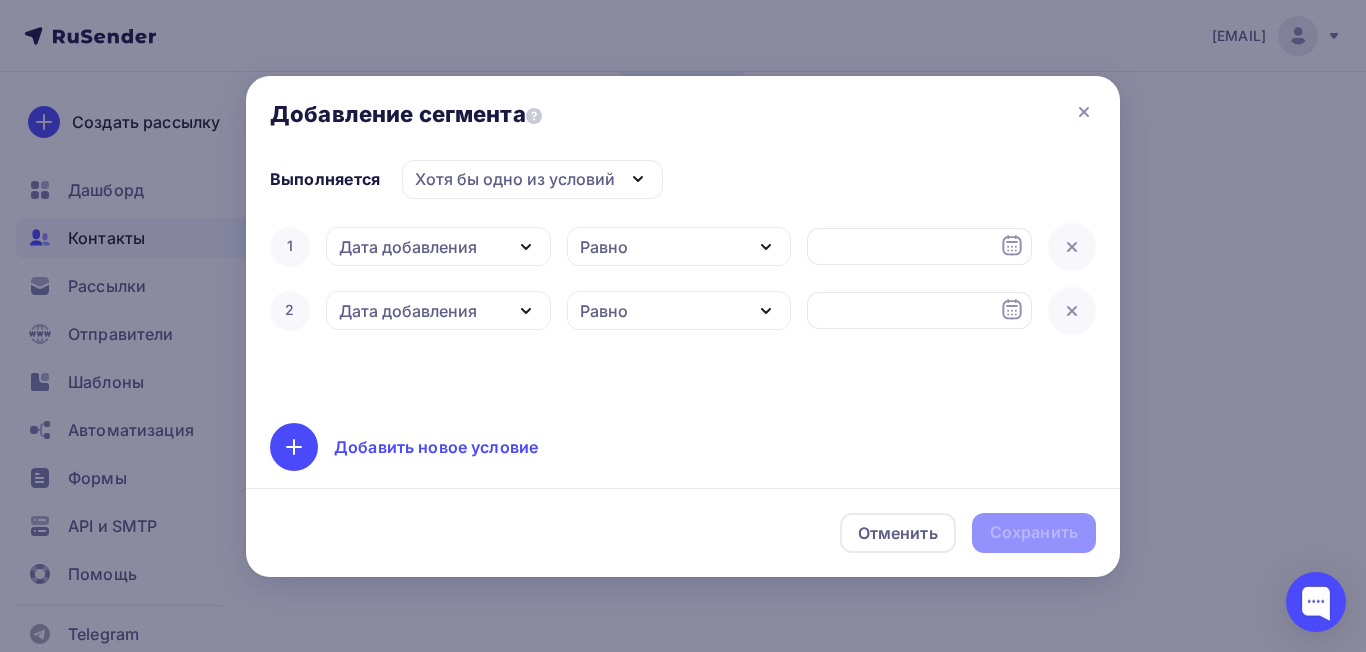 click at bounding box center [766, 247] 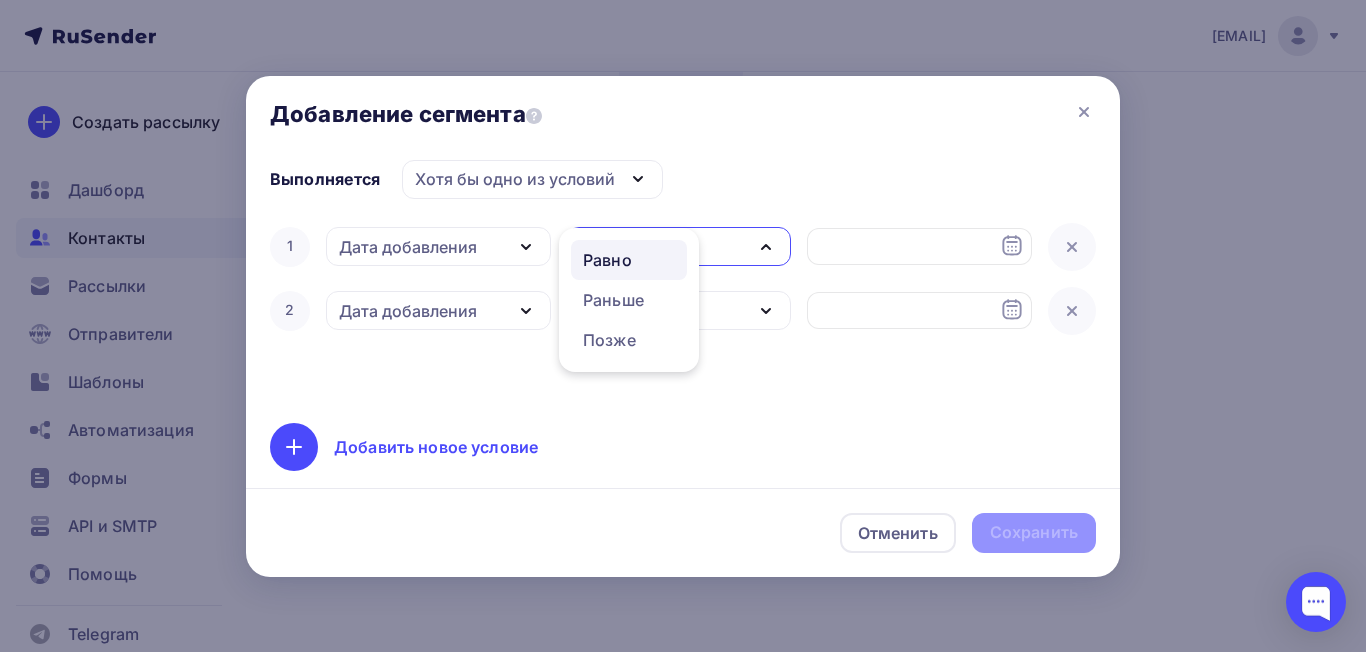 click on "Выполняется
Хотя бы одно из условий
Все условия одновременно           Хотя бы одно из условий             [NUMBER]
Дата добавления
Дата добавления           Активность в рассылке           Наличие в списке           Статус контакта
Базовые
Email           Телефон           Имя
Равно
Равно           Раньше           Позже
Удалить
[NUMBER]
Дата добавления
Дата добавления           Активность в рассылке           Наличие в списке           Статус контакта           Email" at bounding box center [683, 317] 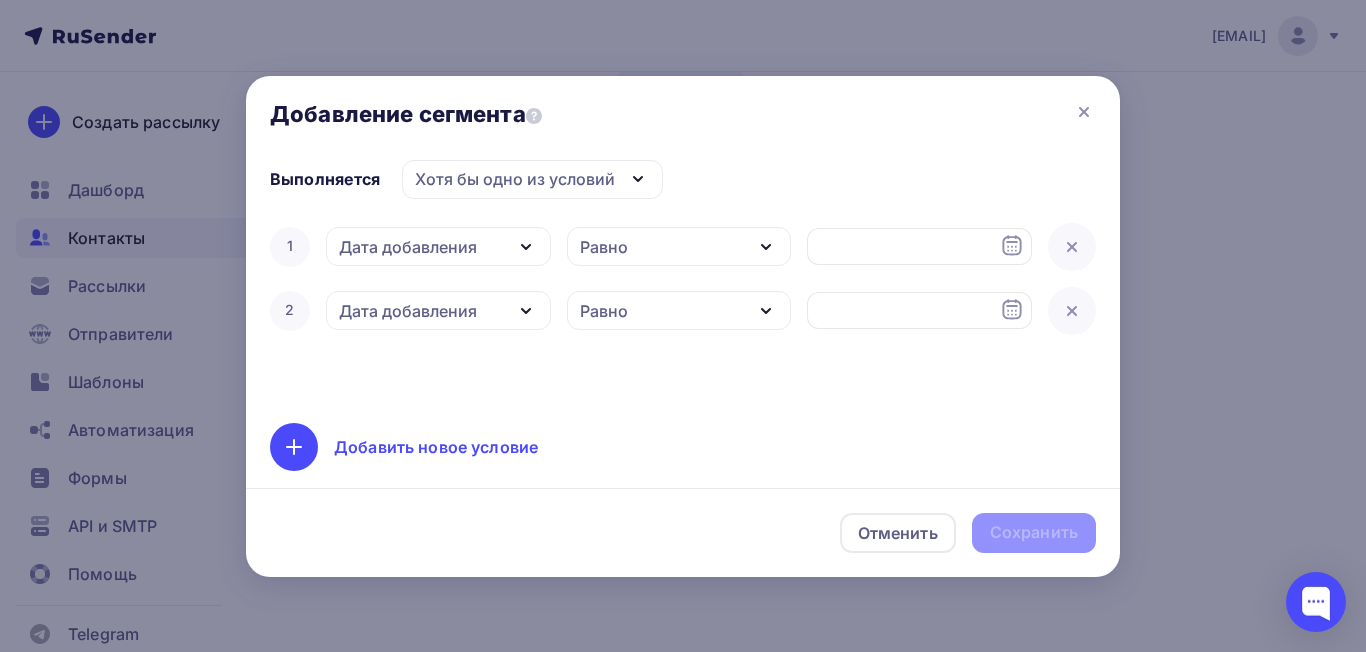 click at bounding box center (1012, 246) 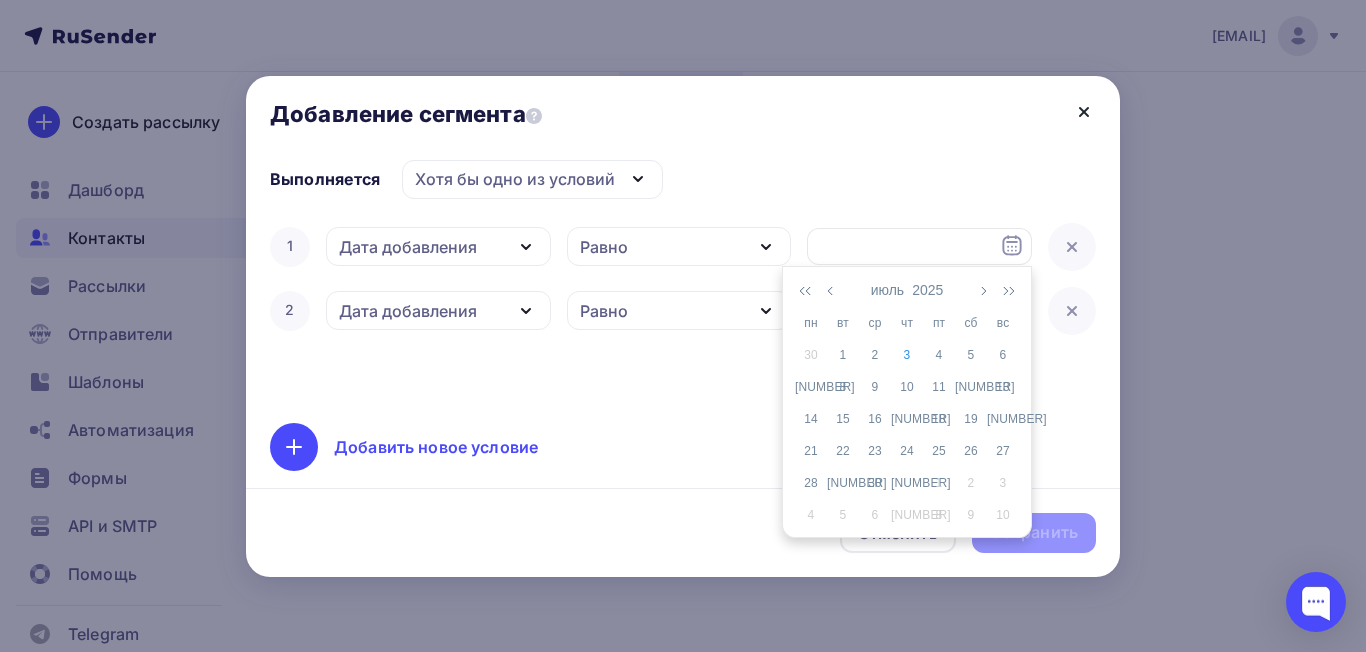 drag, startPoint x: 1079, startPoint y: 110, endPoint x: 1086, endPoint y: 121, distance: 13.038404 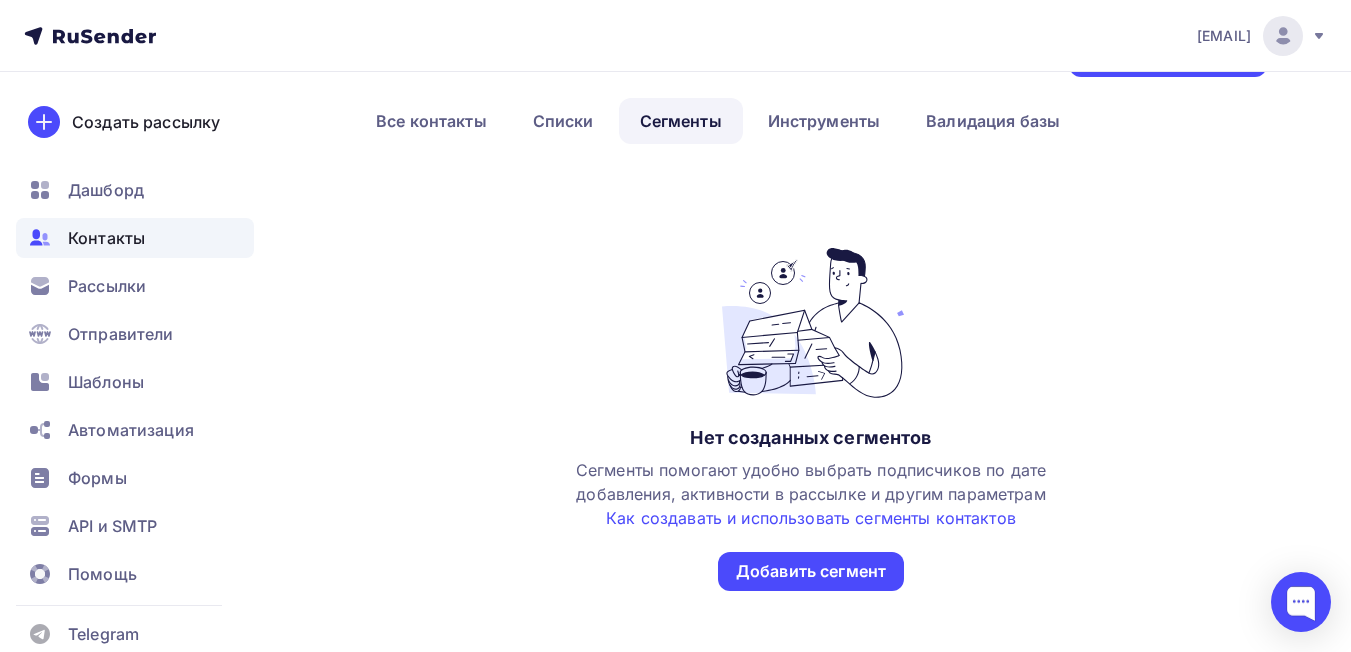 scroll, scrollTop: 0, scrollLeft: 0, axis: both 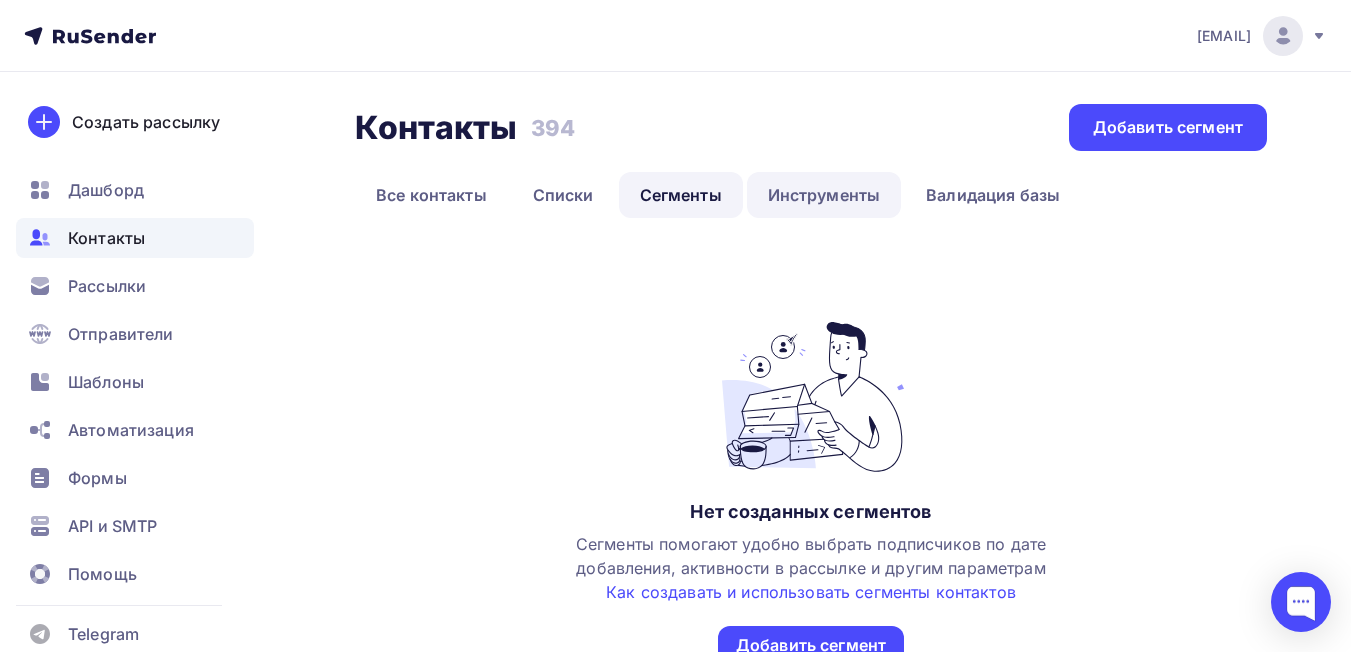 click on "Инструменты" at bounding box center [824, 195] 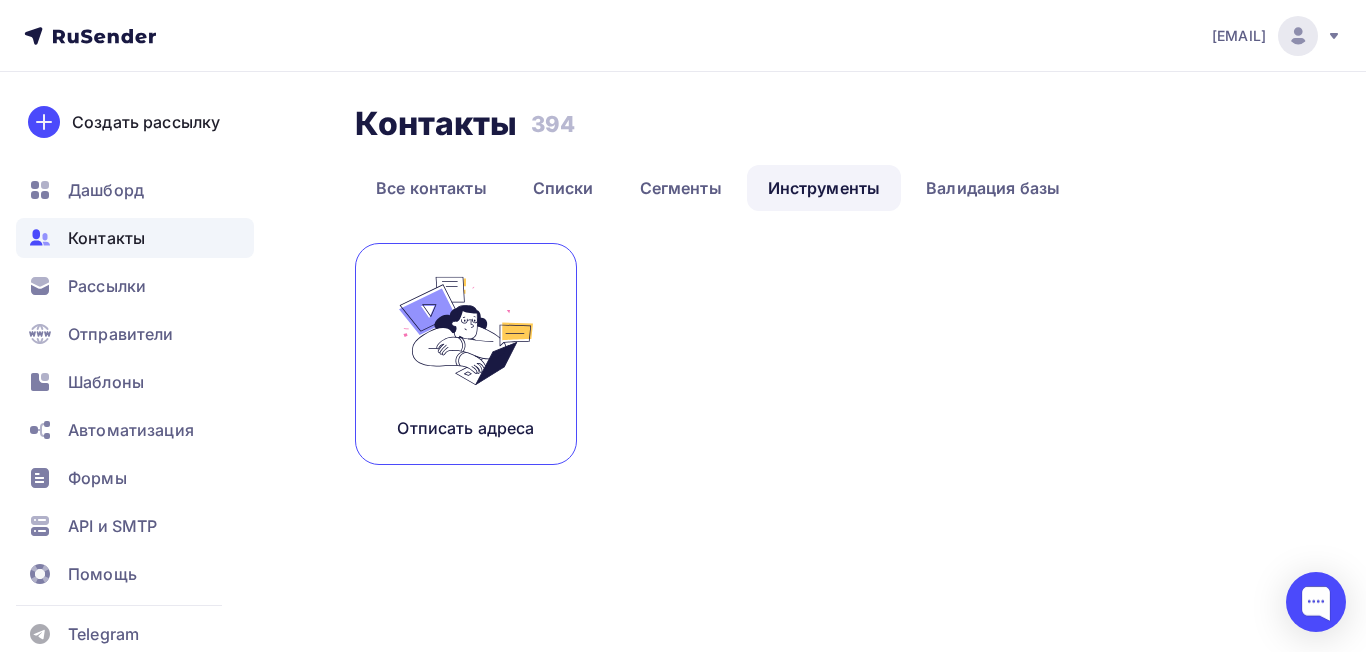 click on "Отписать адреса" at bounding box center [465, 428] 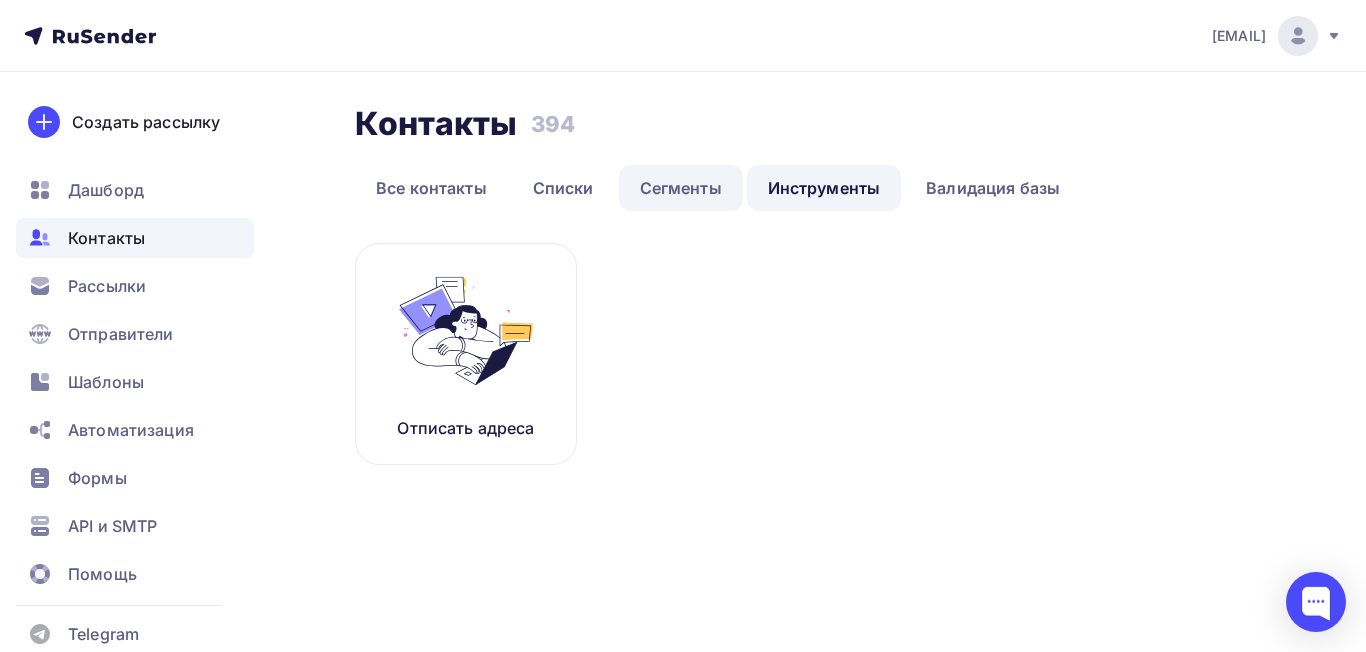 click on "Сегменты" at bounding box center (681, 188) 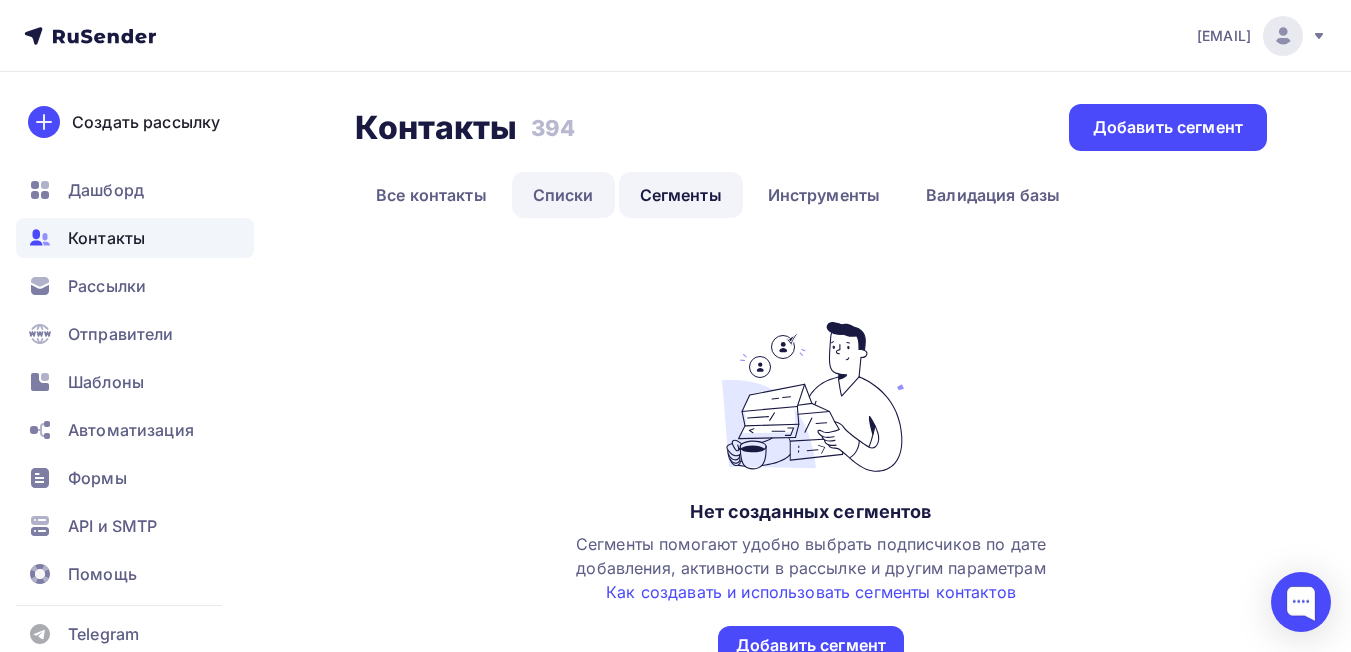 click on "Списки" at bounding box center [563, 195] 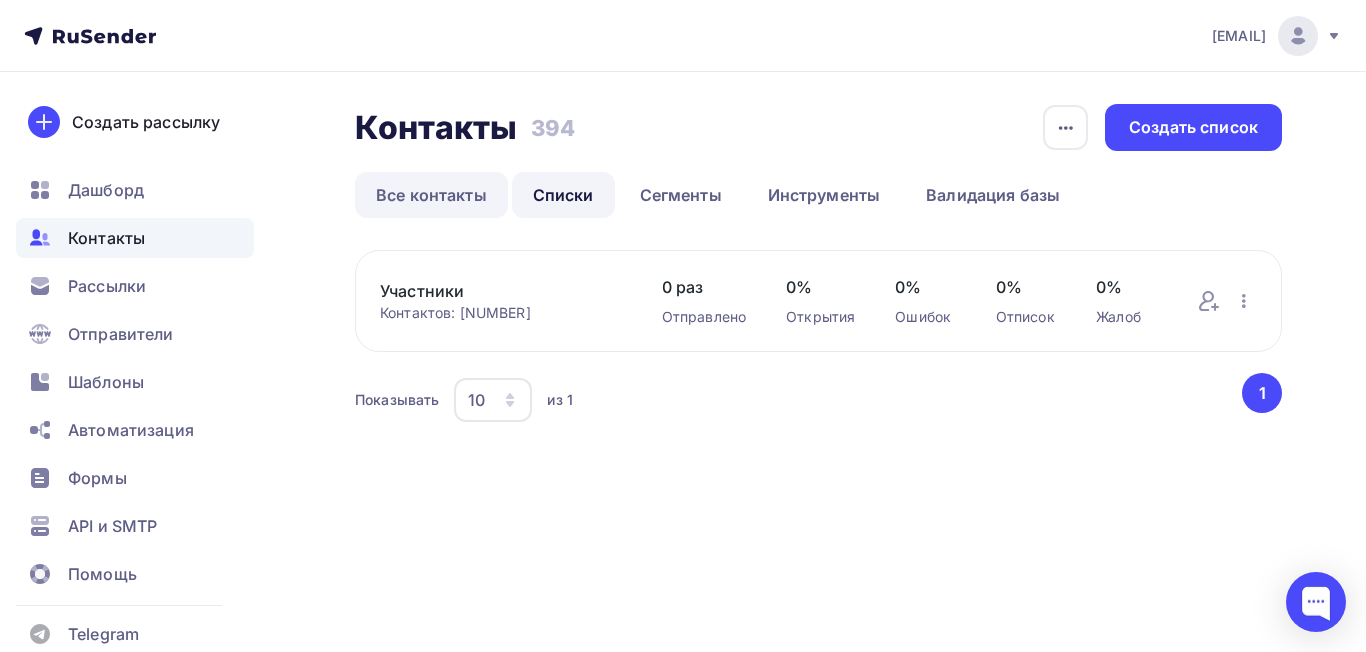 click on "Все контакты" at bounding box center [431, 195] 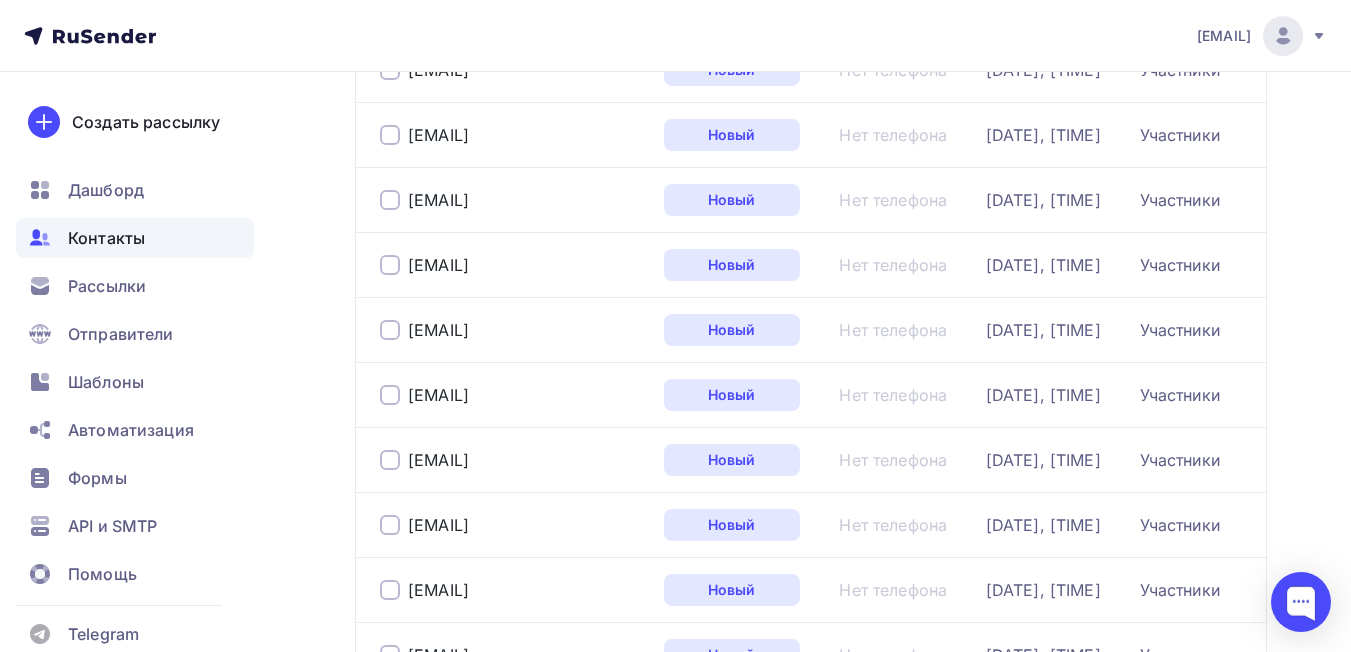 scroll, scrollTop: 0, scrollLeft: 0, axis: both 